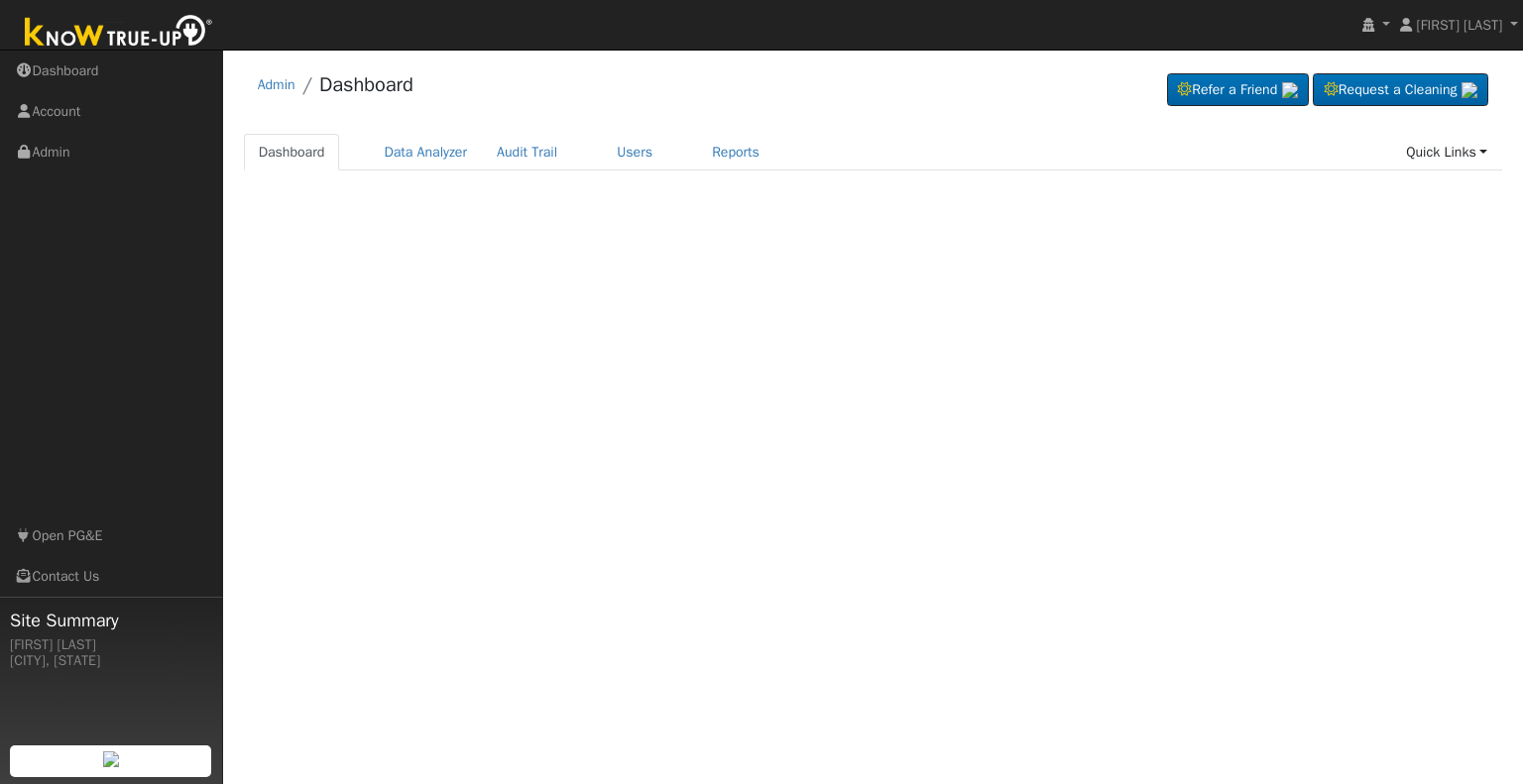 scroll, scrollTop: 0, scrollLeft: 0, axis: both 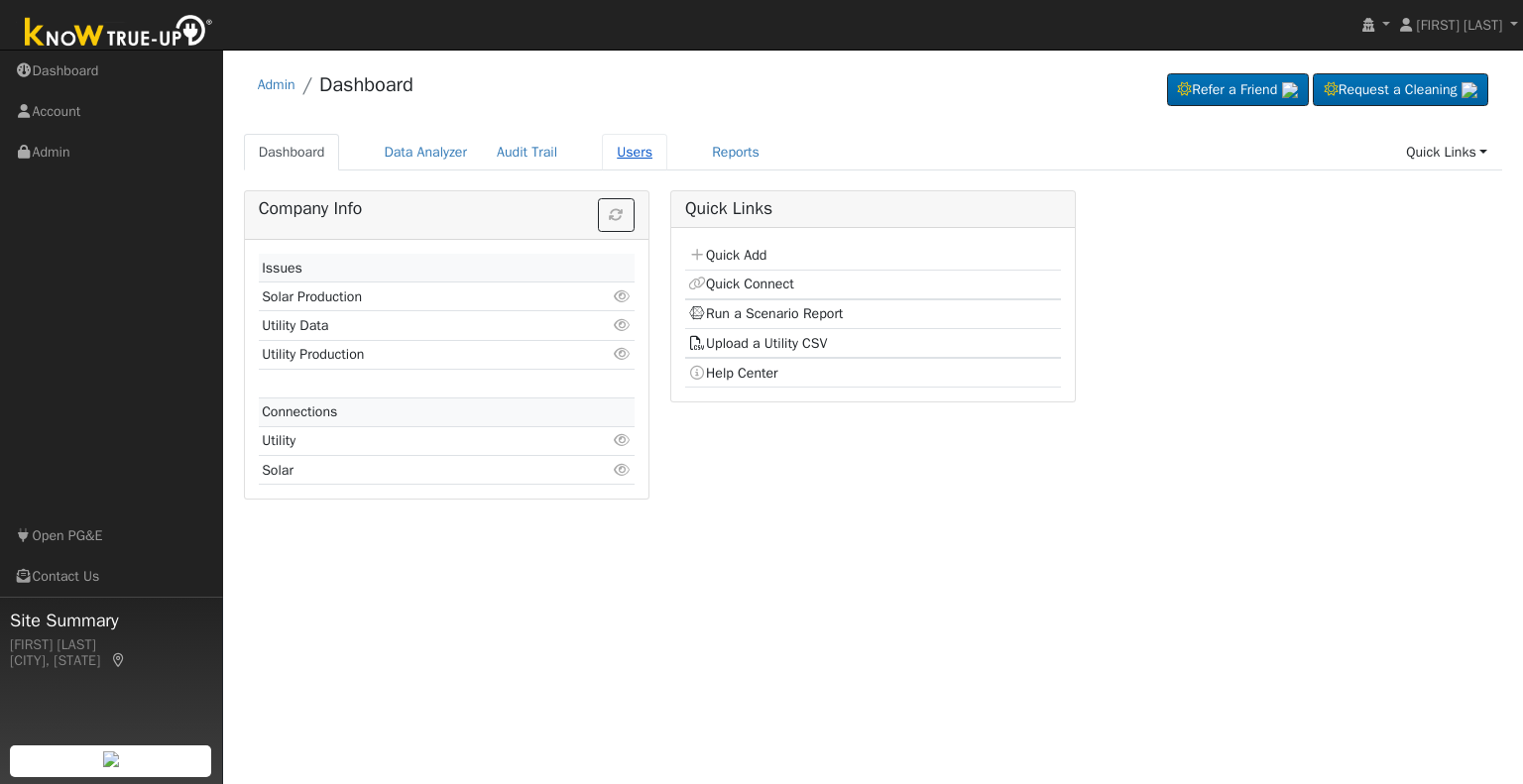 click on "Users" at bounding box center [635, 152] 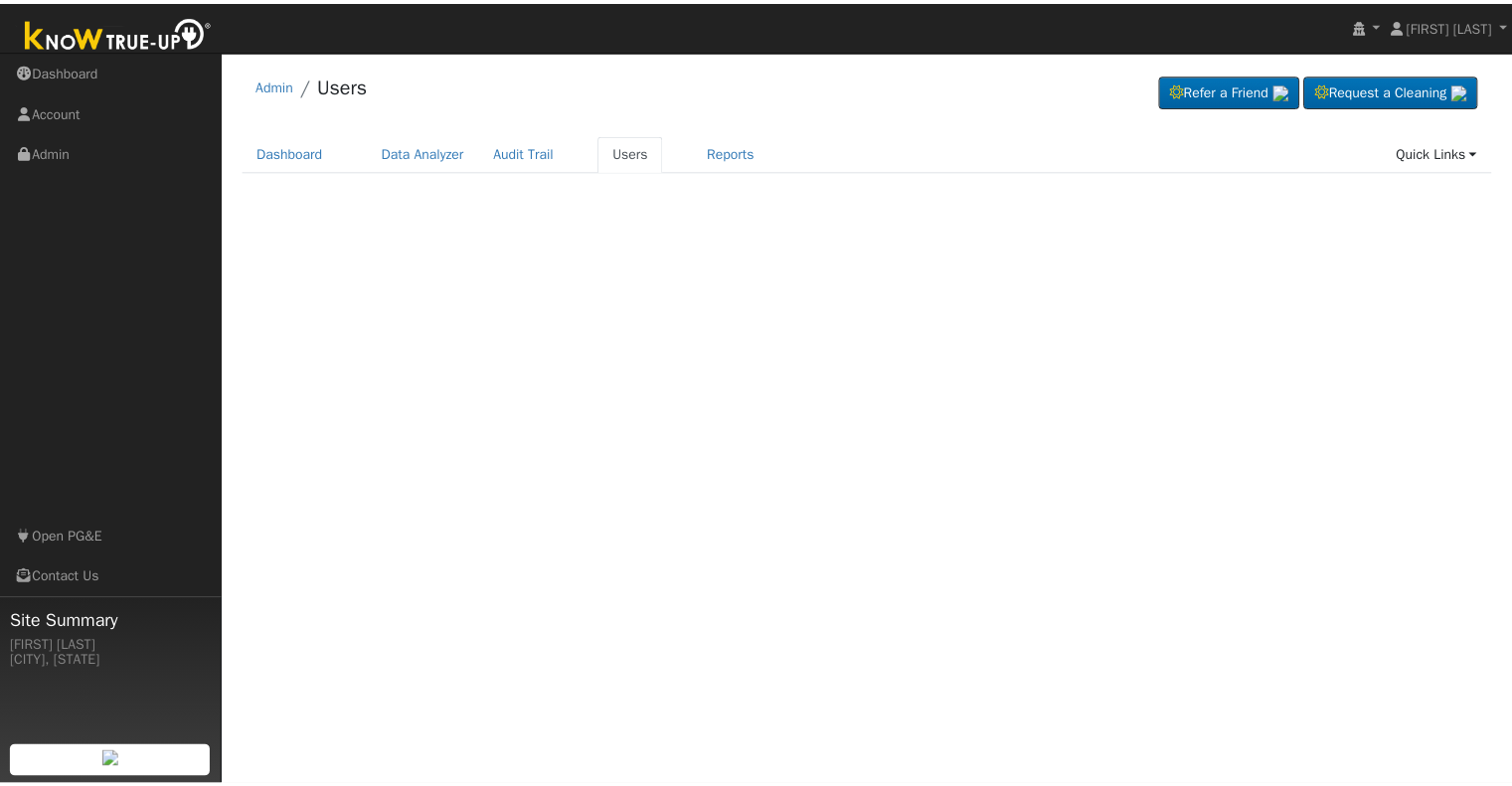 scroll, scrollTop: 0, scrollLeft: 0, axis: both 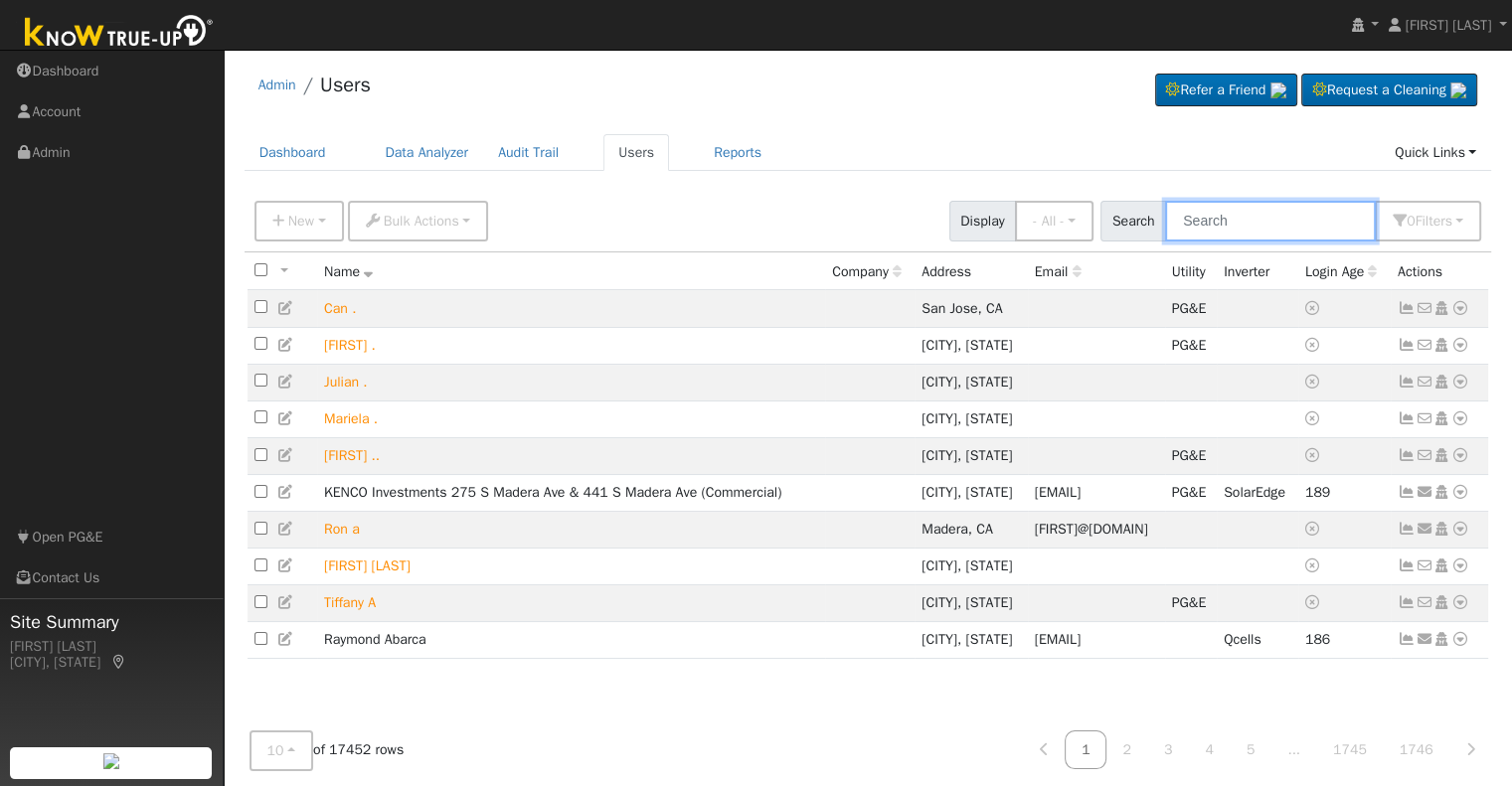 click at bounding box center (1270, 221) 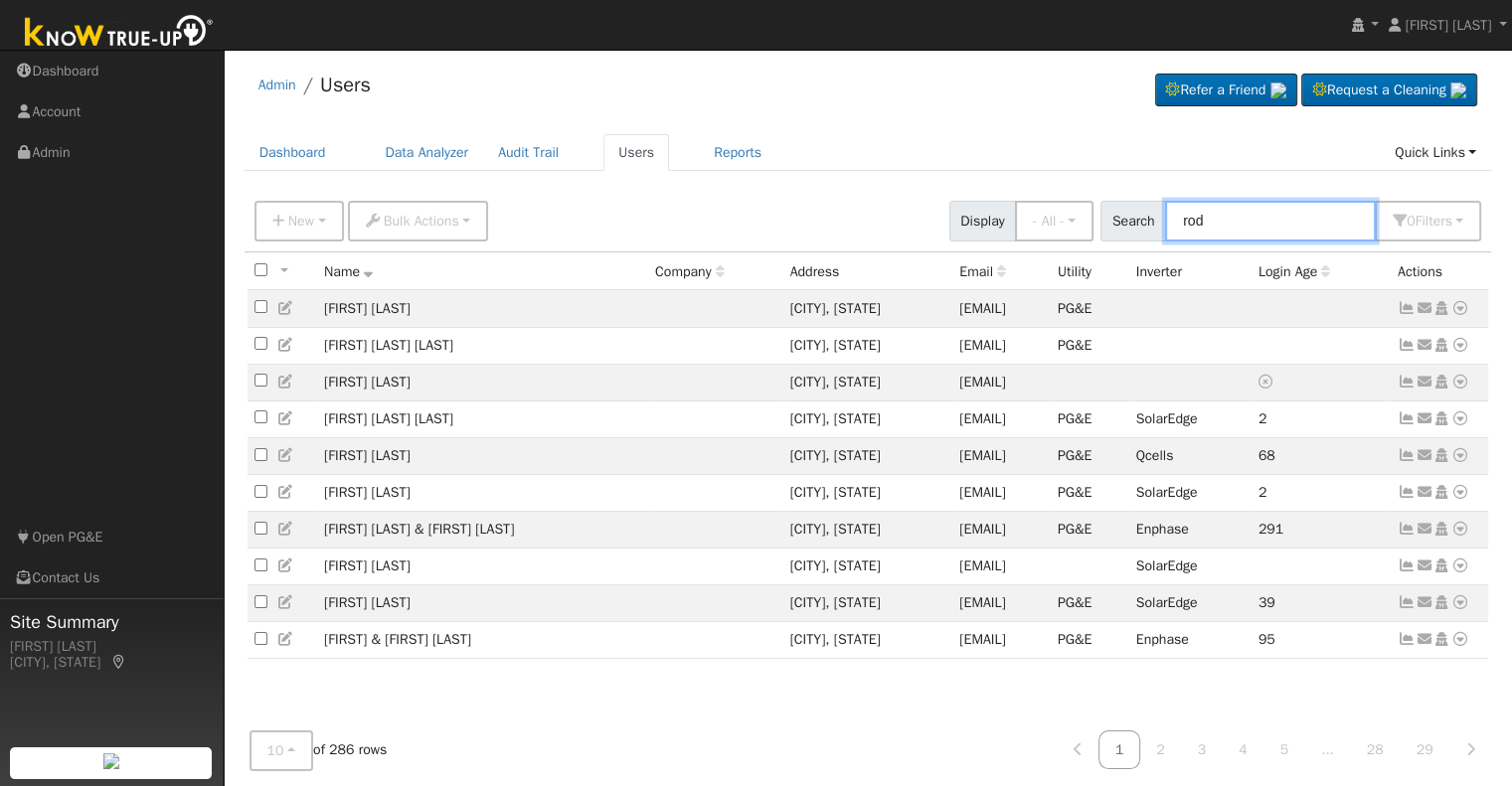 click on "rod" at bounding box center [1270, 221] 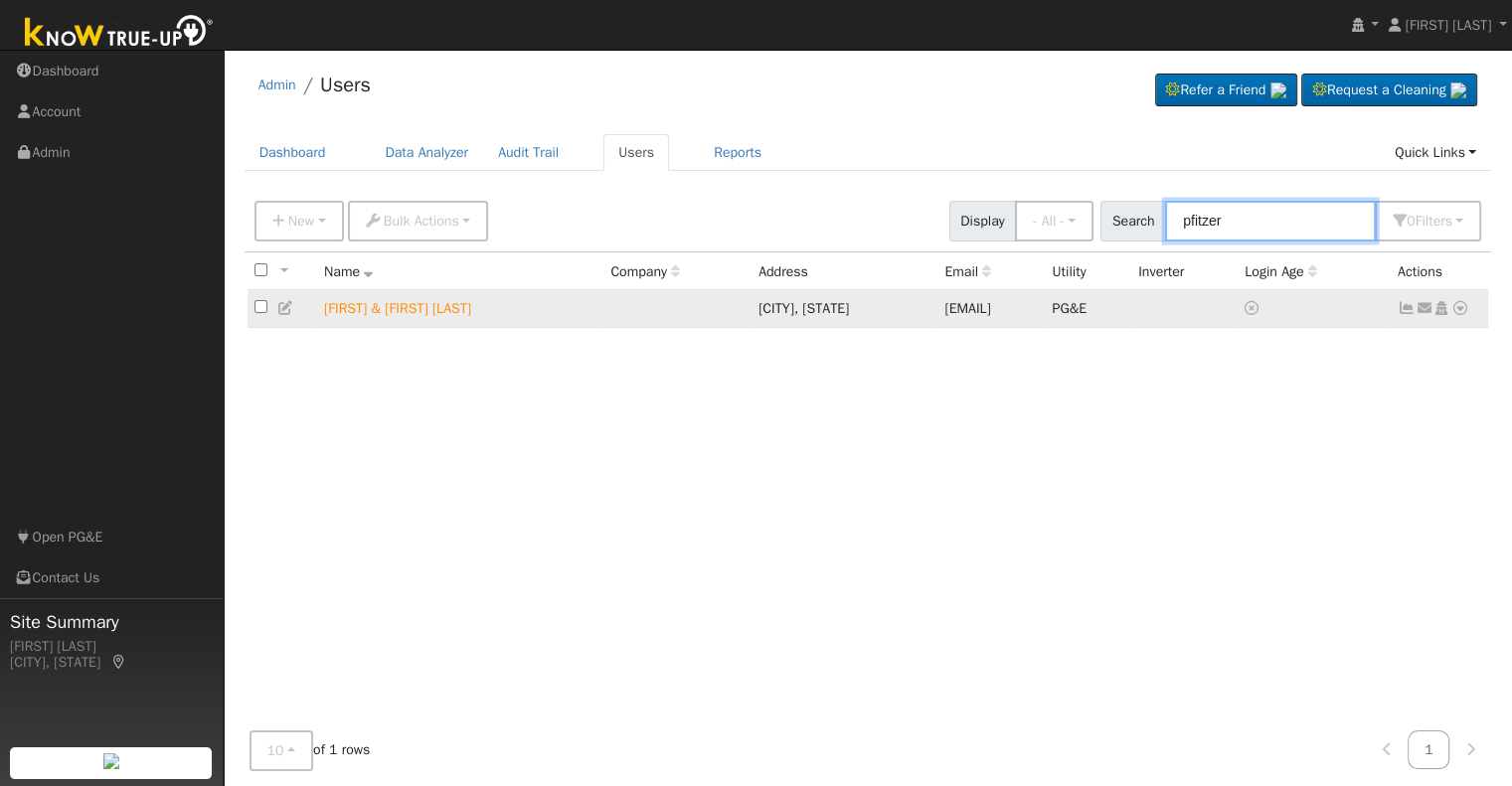 type on "pfitzer" 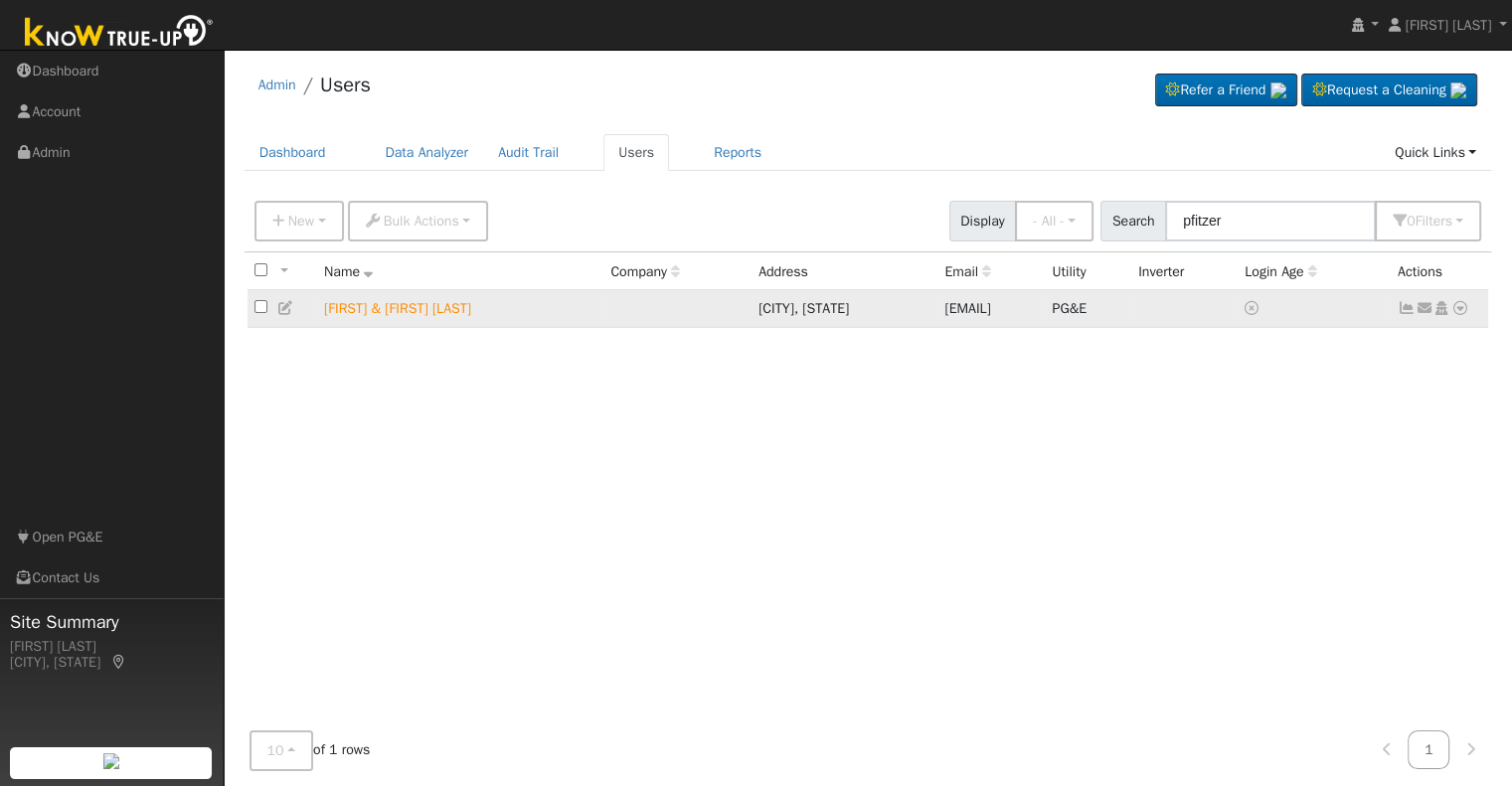 click at bounding box center (1460, 308) 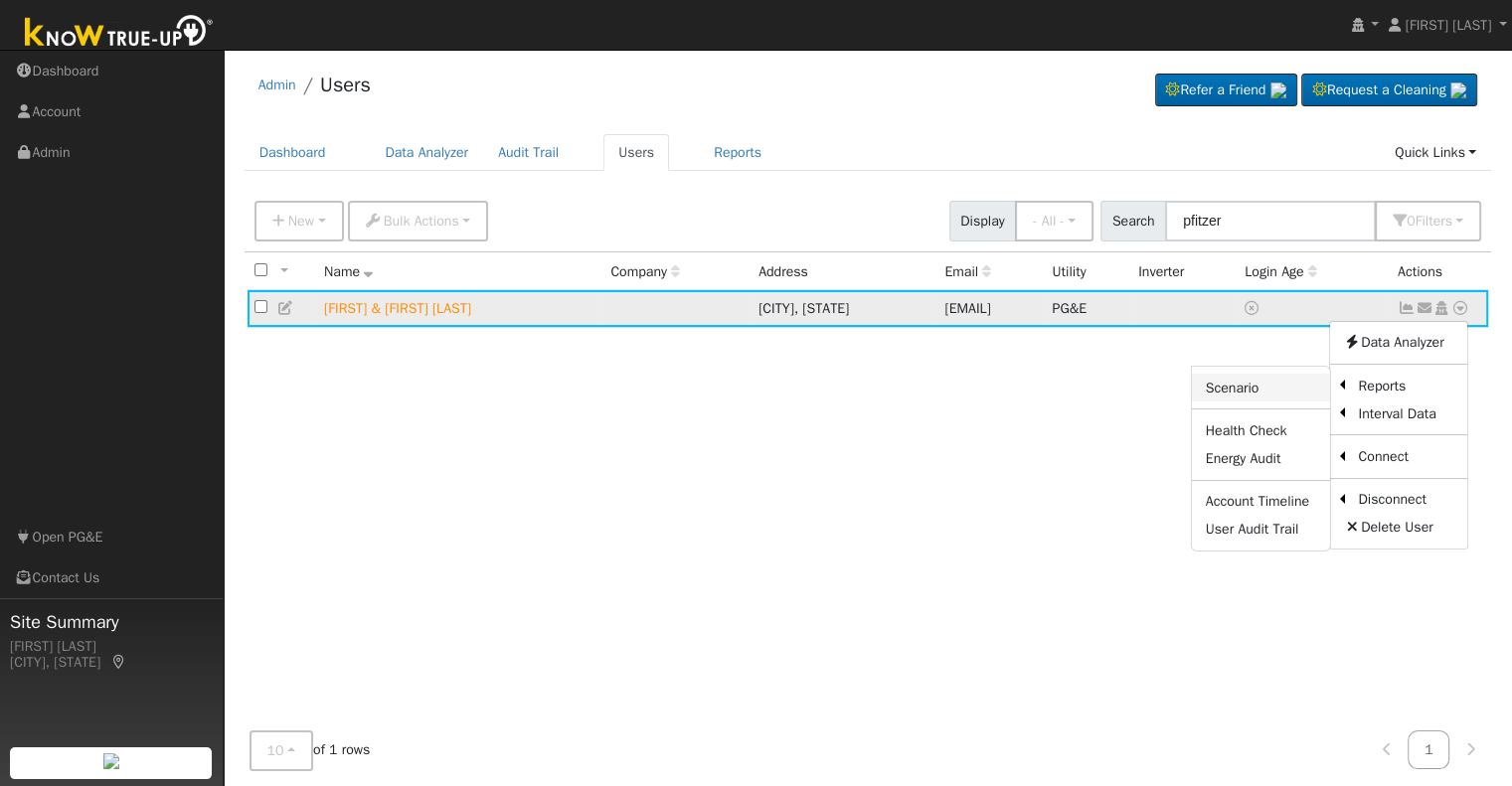 click on "Scenario" at bounding box center (1260, 388) 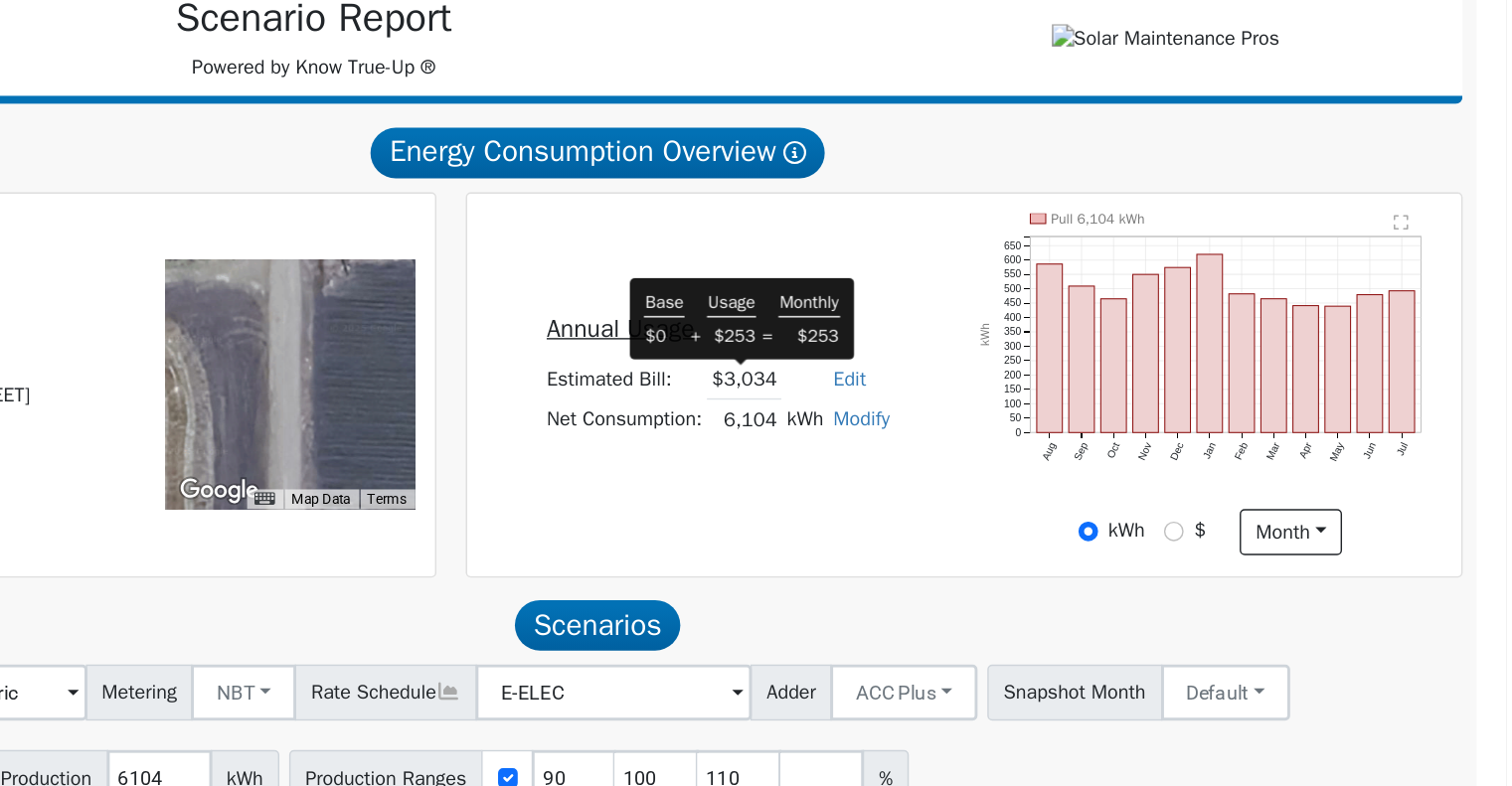 scroll, scrollTop: 126, scrollLeft: 0, axis: vertical 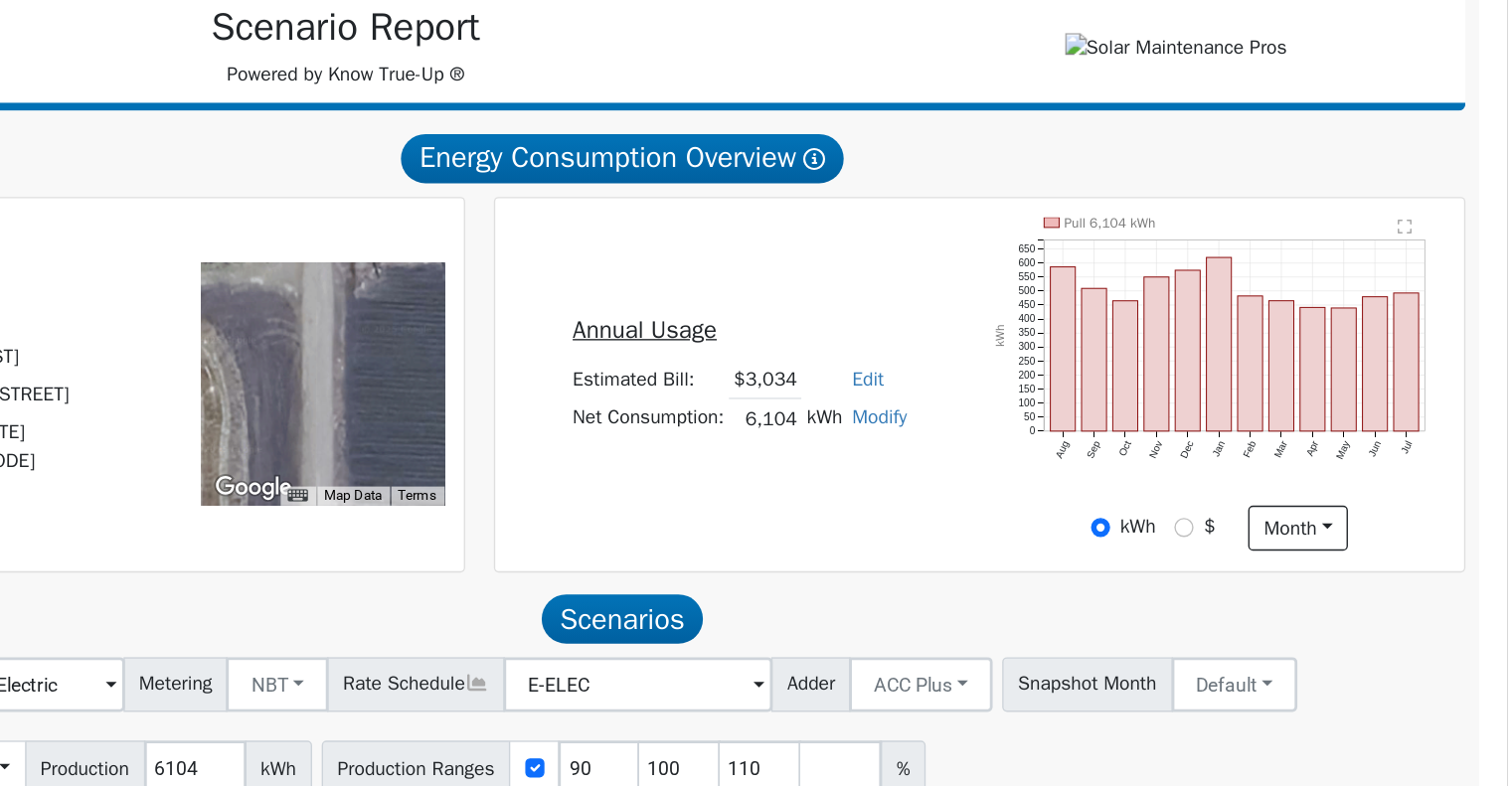 click on "Modify" at bounding box center [1055, 488] 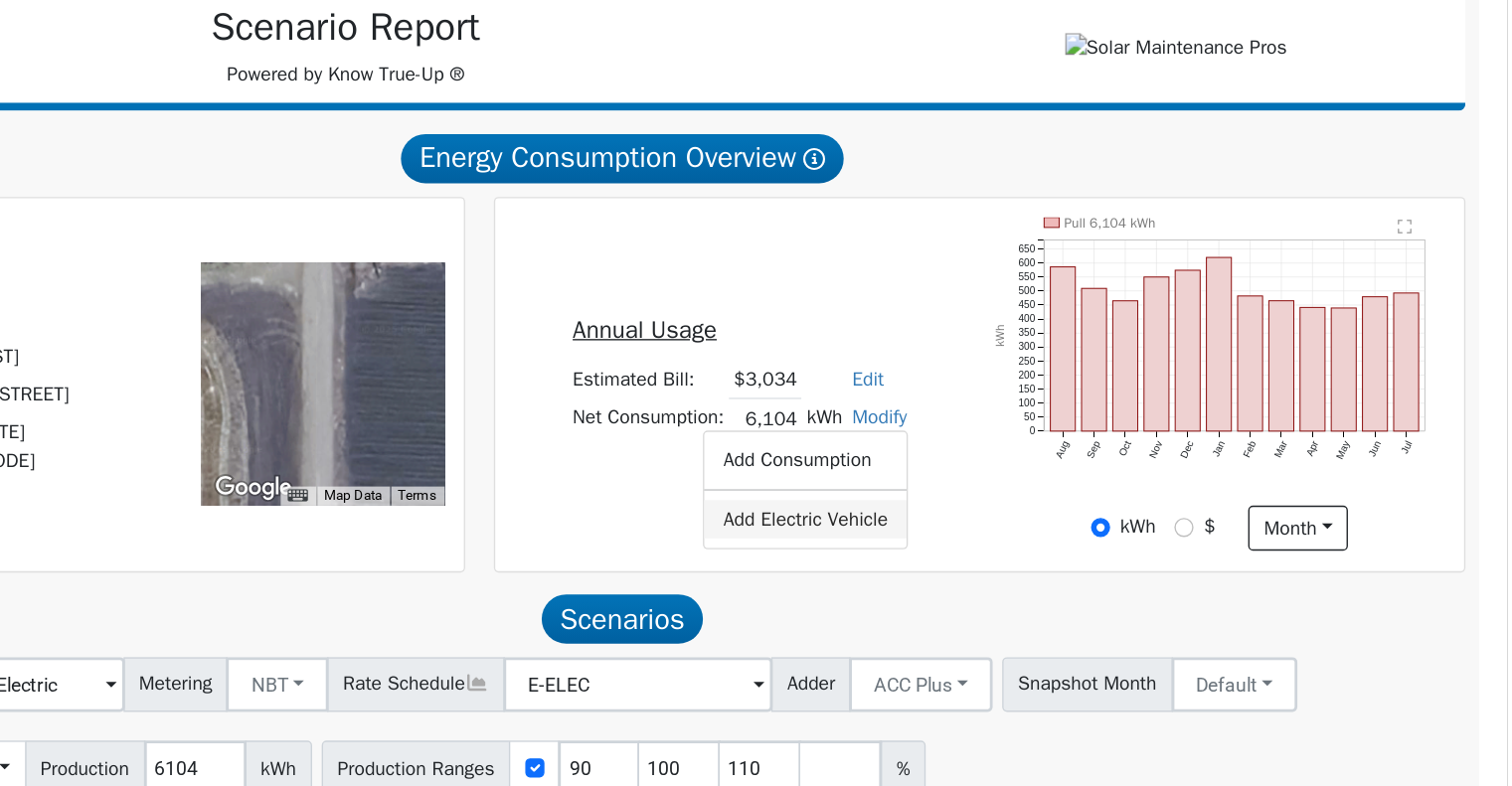 click on "Add Electric Vehicle" at bounding box center (1001, 562) 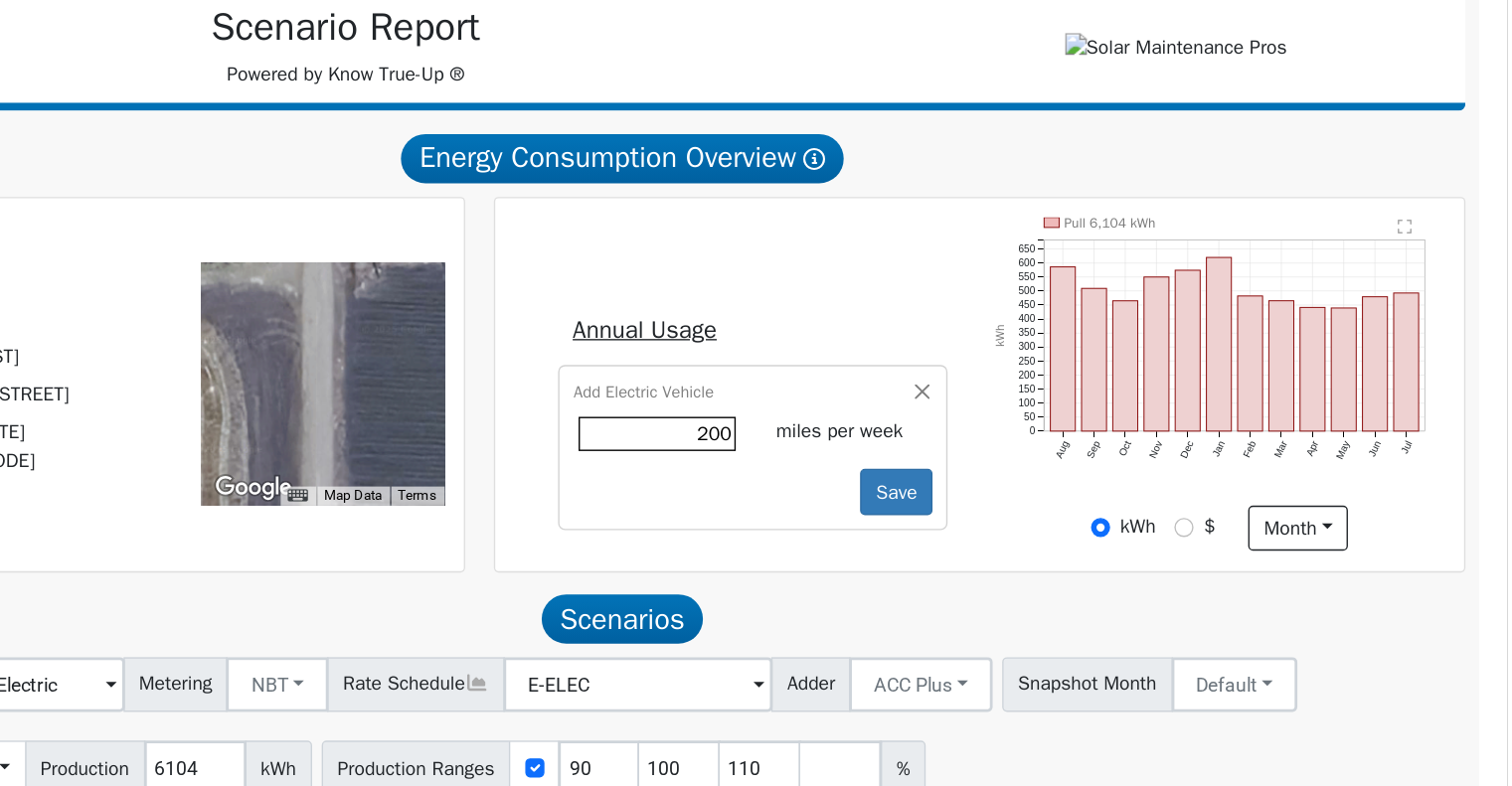 click on "200" at bounding box center (893, 500) 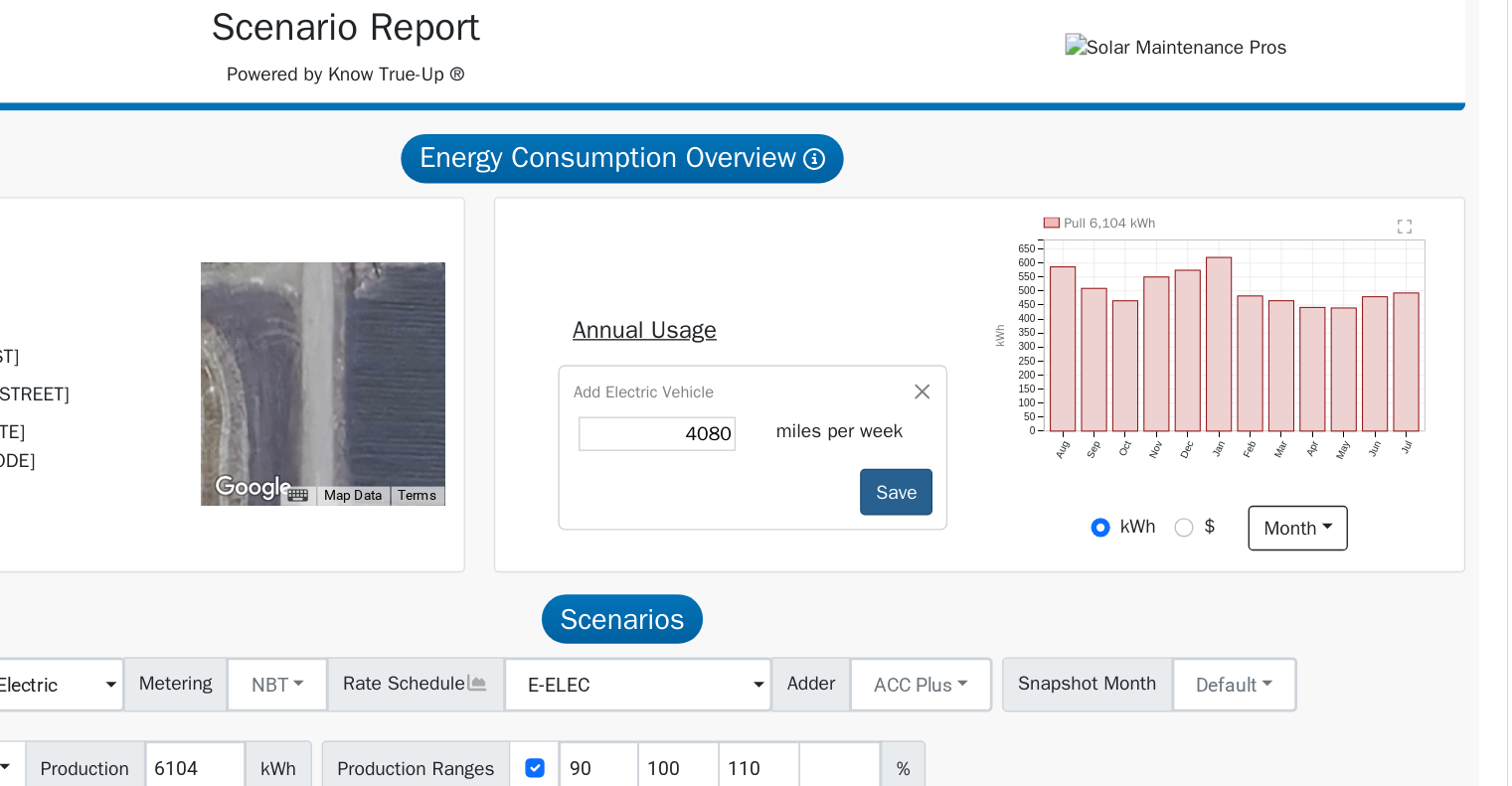 type on "4080" 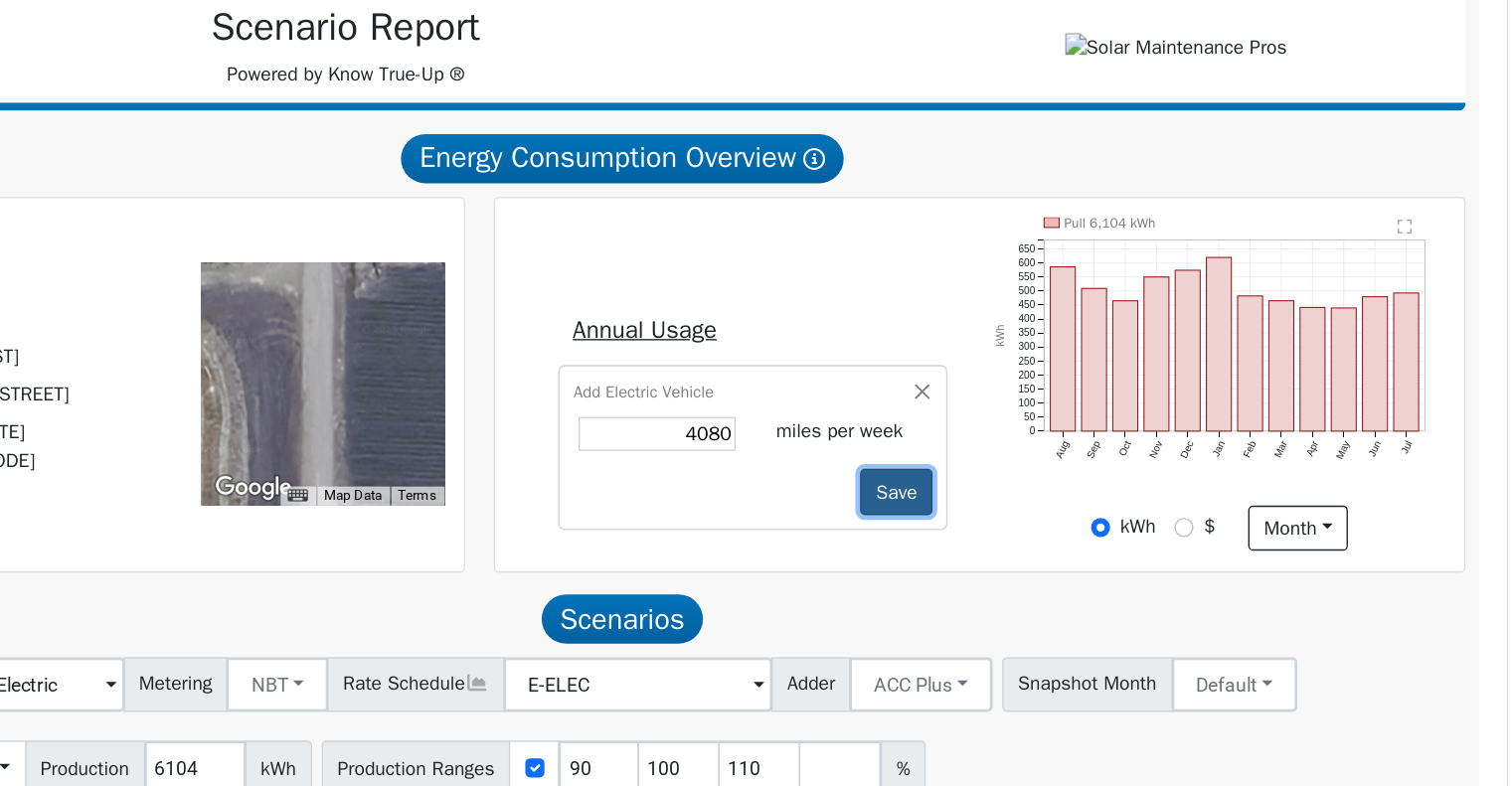 click on "Save" at bounding box center (1067, 543) 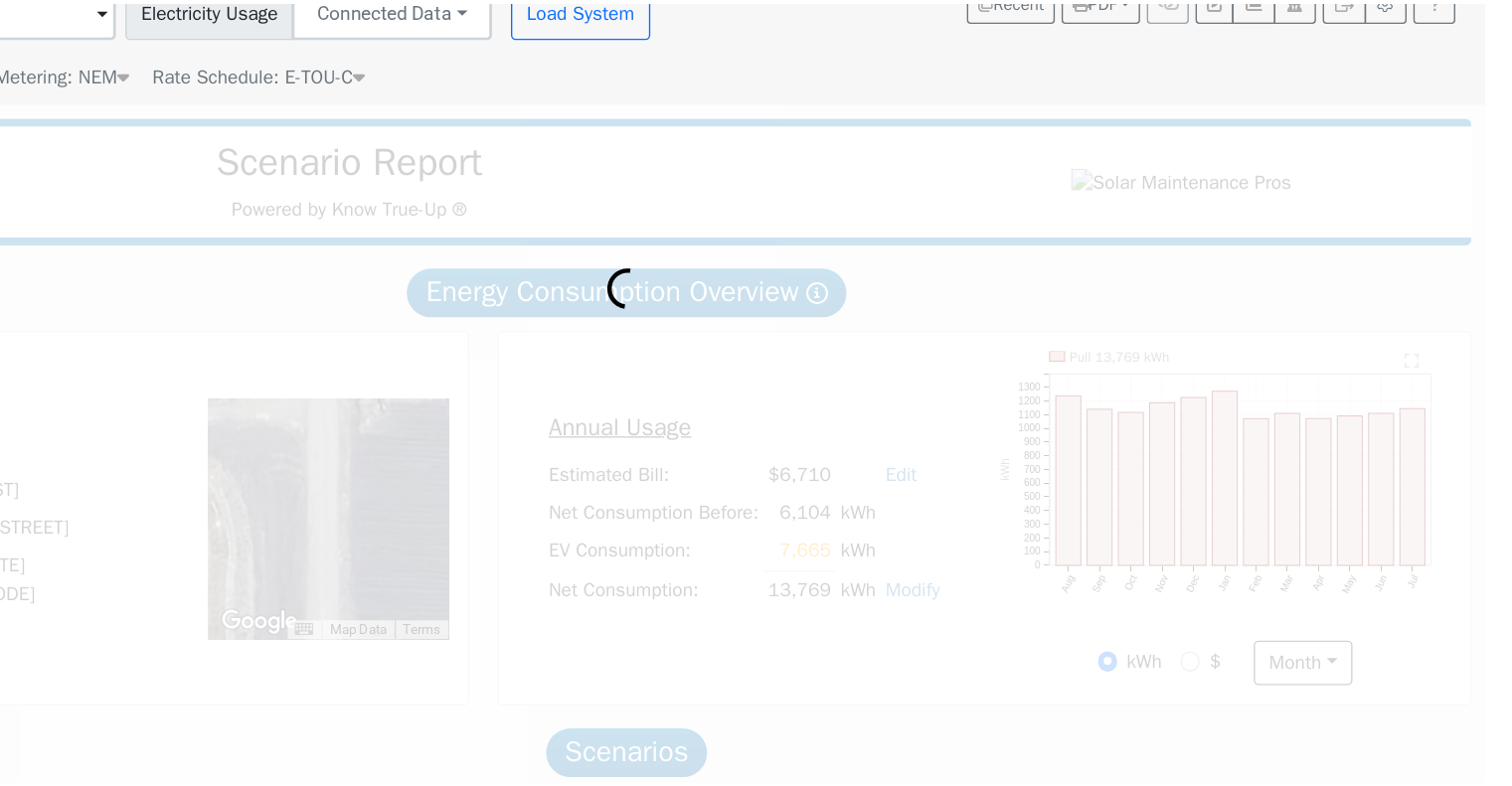 scroll, scrollTop: 96, scrollLeft: 0, axis: vertical 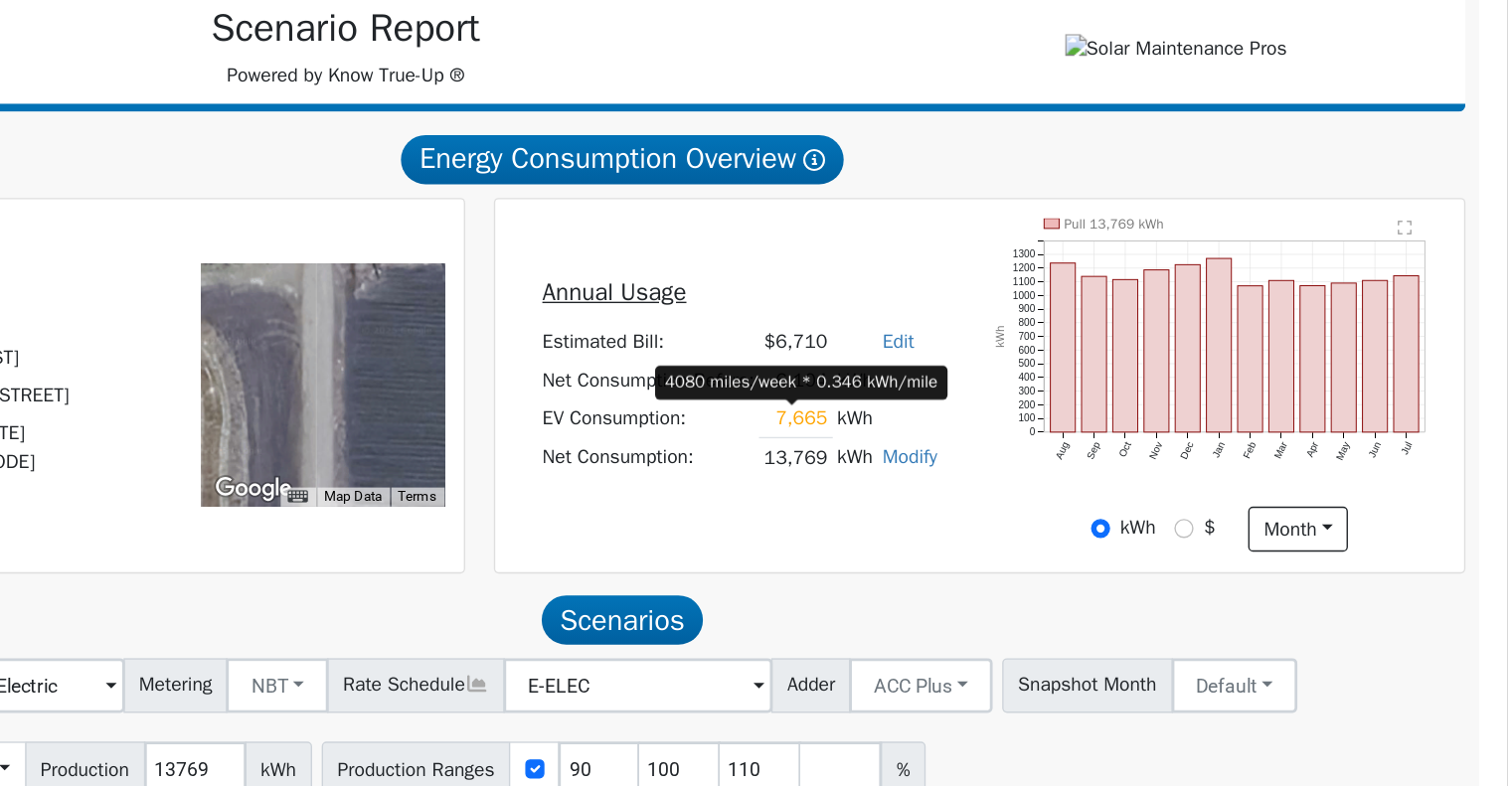 click on "7,665" at bounding box center [993, 518] 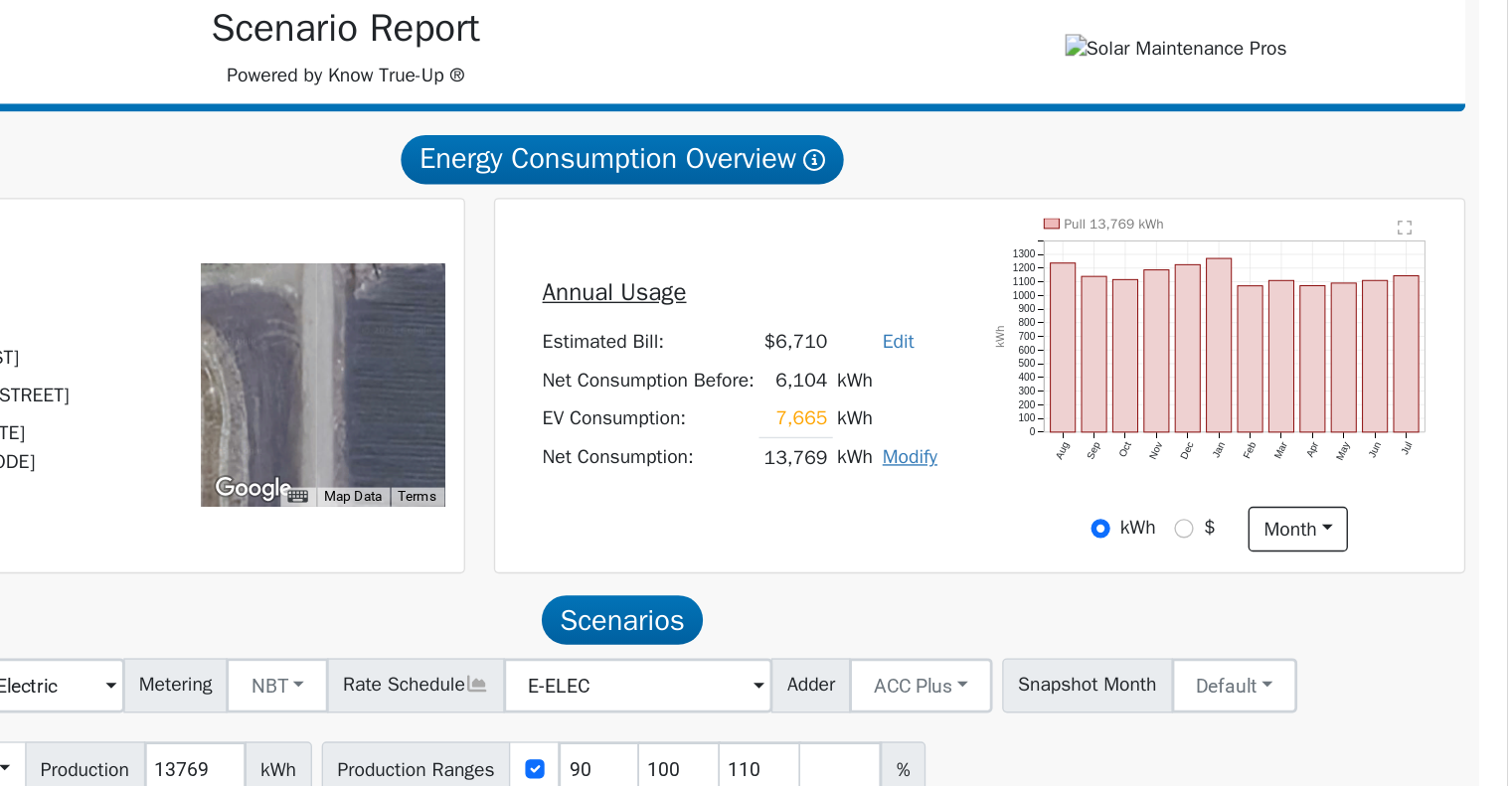 click on "Modify" at bounding box center [1077, 546] 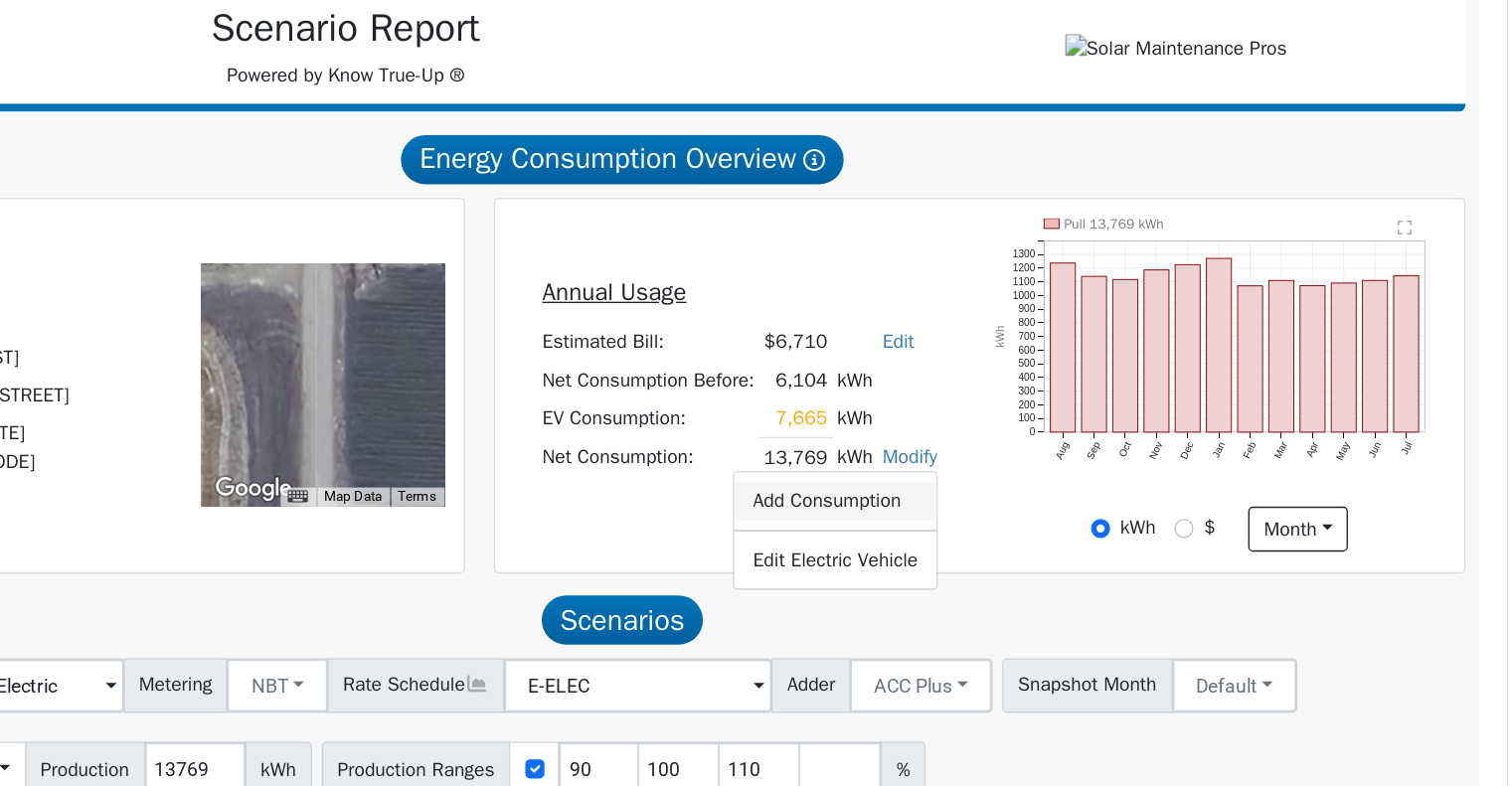 click on "Add Consumption" at bounding box center (1023, 578) 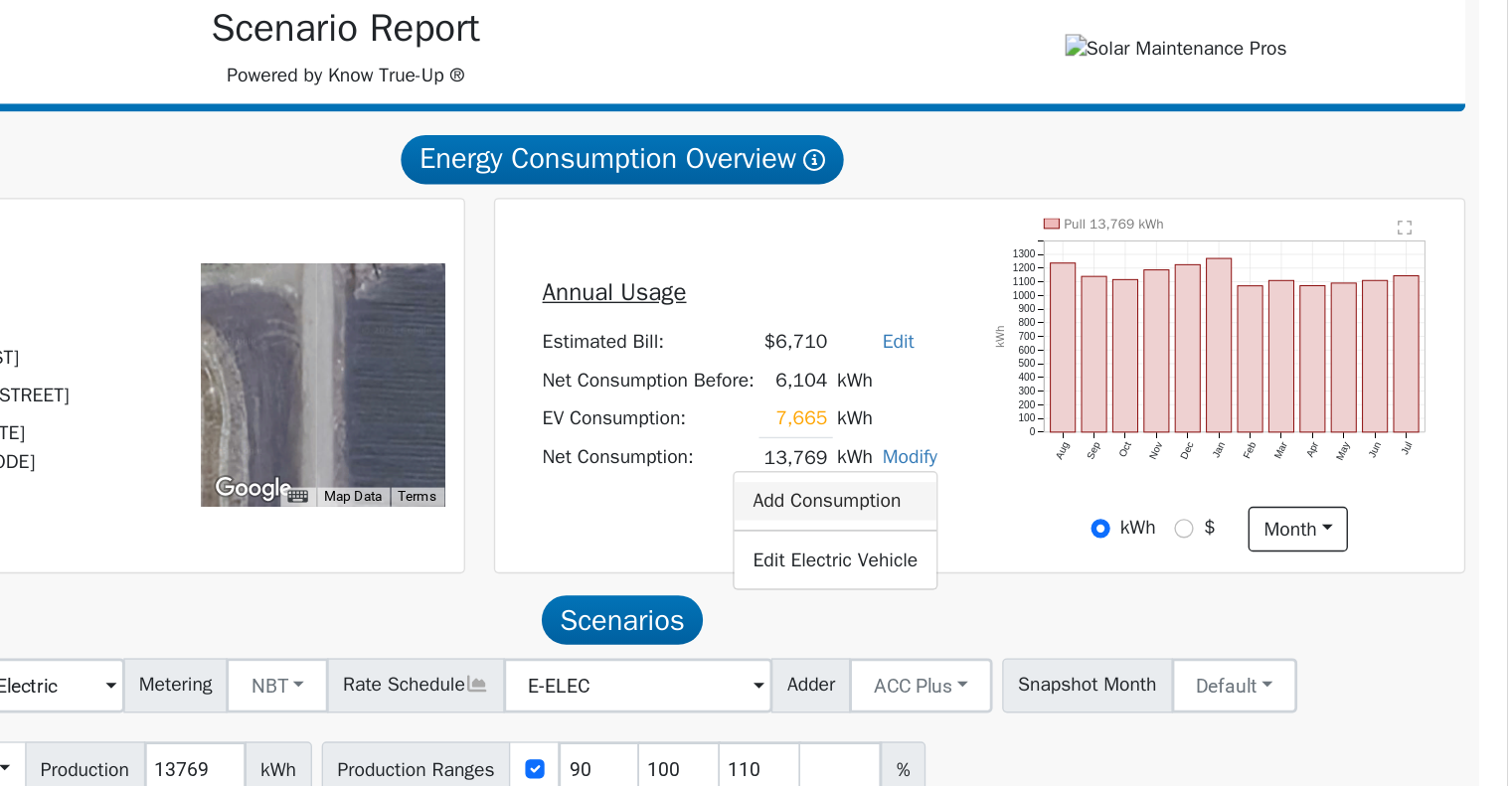 type on "13769" 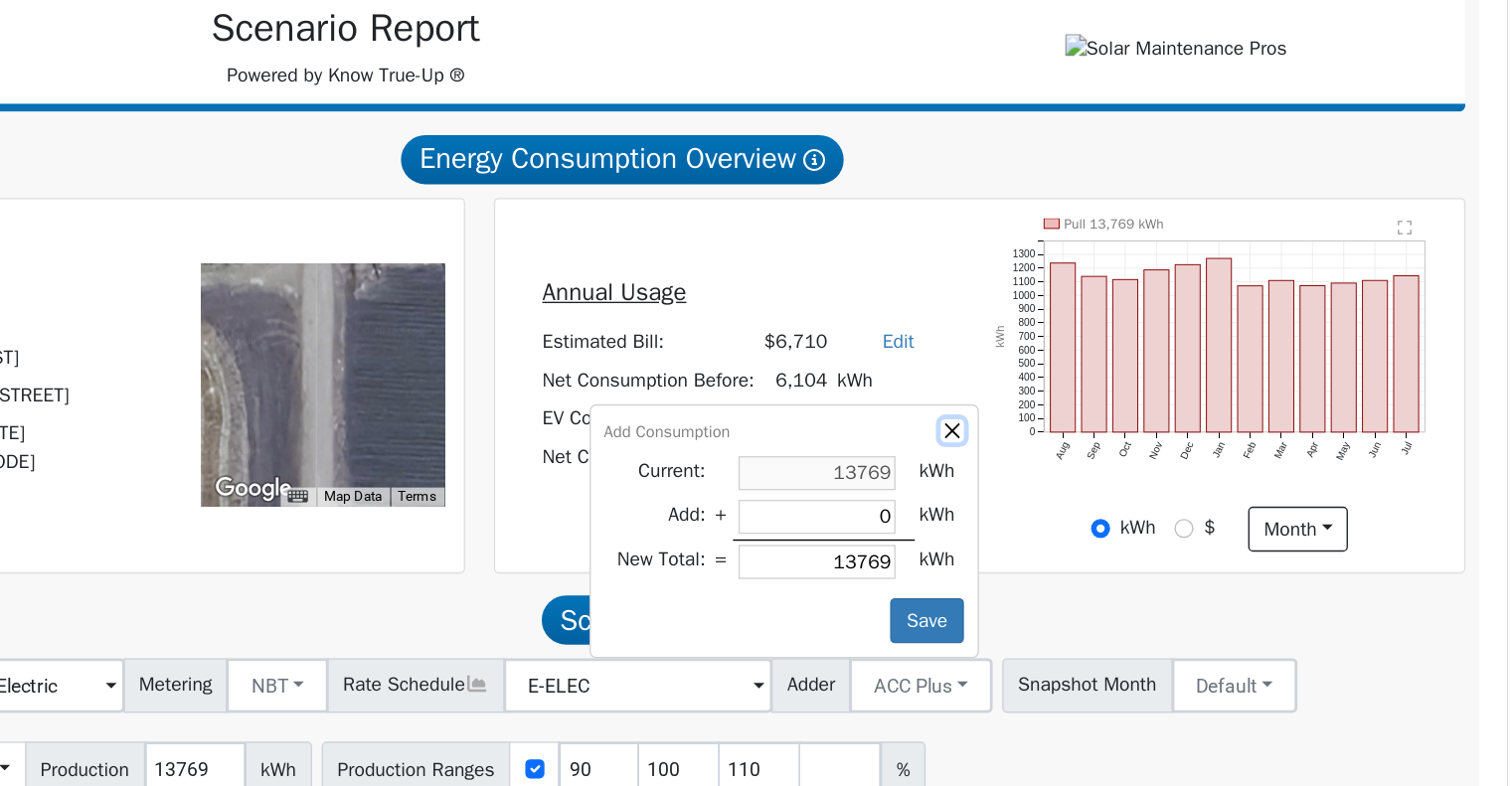 click at bounding box center (1107, 527) 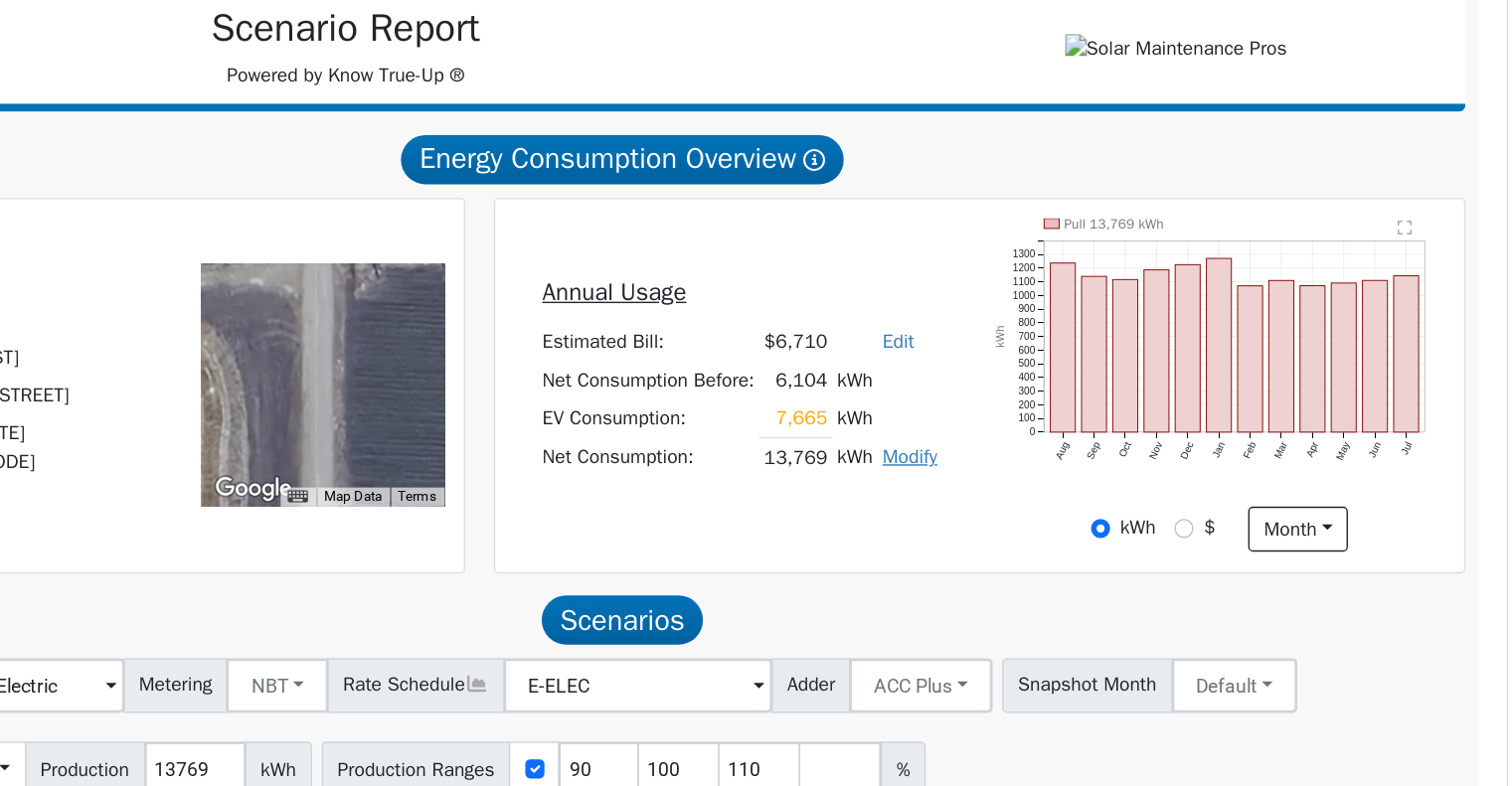 click on "Modify" at bounding box center [1077, 546] 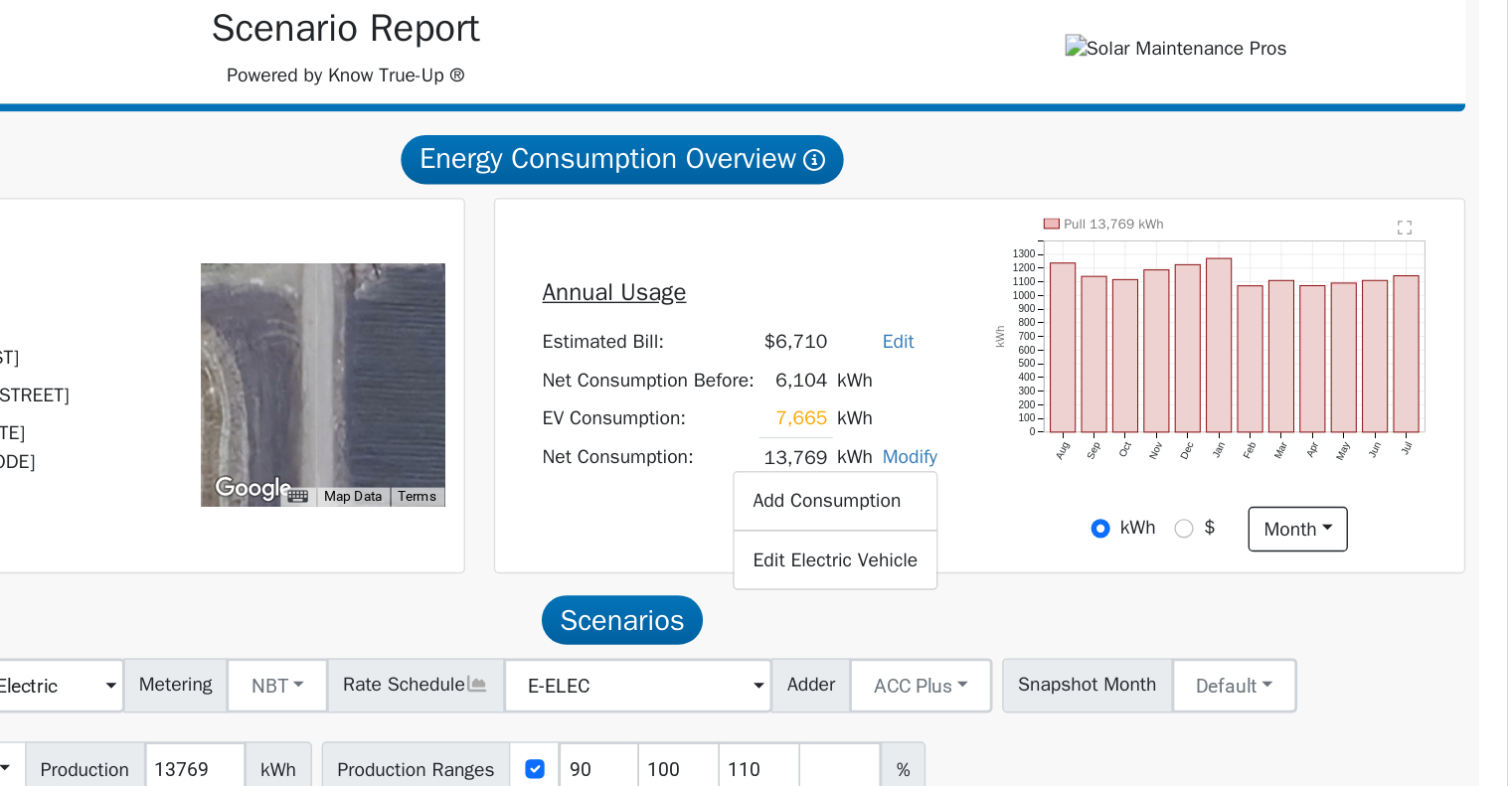 click on "Annual Usage Estimated Bill: $6,710 Edit Estimated Bill $ Annual Net Consumption Before: 6,104  kWh EV Consumption: 7,665  kWh Net Consumption: 13,769  kWh Modify Add Consumption Edit Electric Vehicle  Add Consumption  Current: 13769 kWh Add: + kWh New Total: = 13769 kWh Save  Add Electric Vehicle  4080 miles per week Save Pull 13,769 kWh Aug Sep Oct Nov Dec Jan Feb Mar Apr May Jun Jul 0 100 200 300 400 500 600 700 800 900 1000 1100 1200 1300  kWh onclick="" onclick="" onclick="" onclick="" onclick="" onclick="" onclick="" onclick="" onclick="" onclick="" onclick="" onclick="" onclick="" onclick="" onclick="" onclick="" onclick="" onclick="" onclick="" onclick="" onclick="" onclick="" onclick="" onclick=""  kWh  $ month Day Month" at bounding box center (1127, 494) 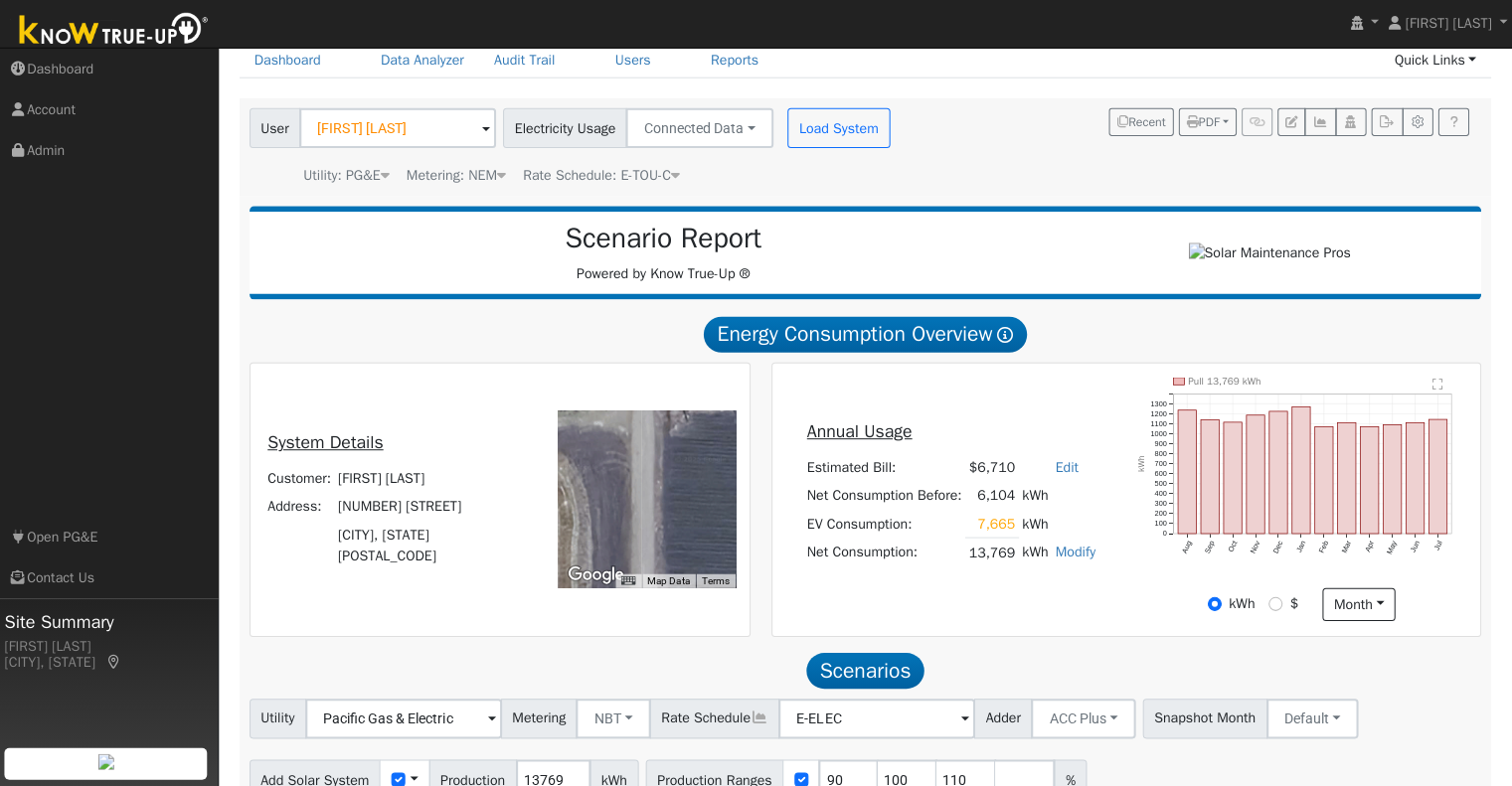 scroll, scrollTop: 90, scrollLeft: 0, axis: vertical 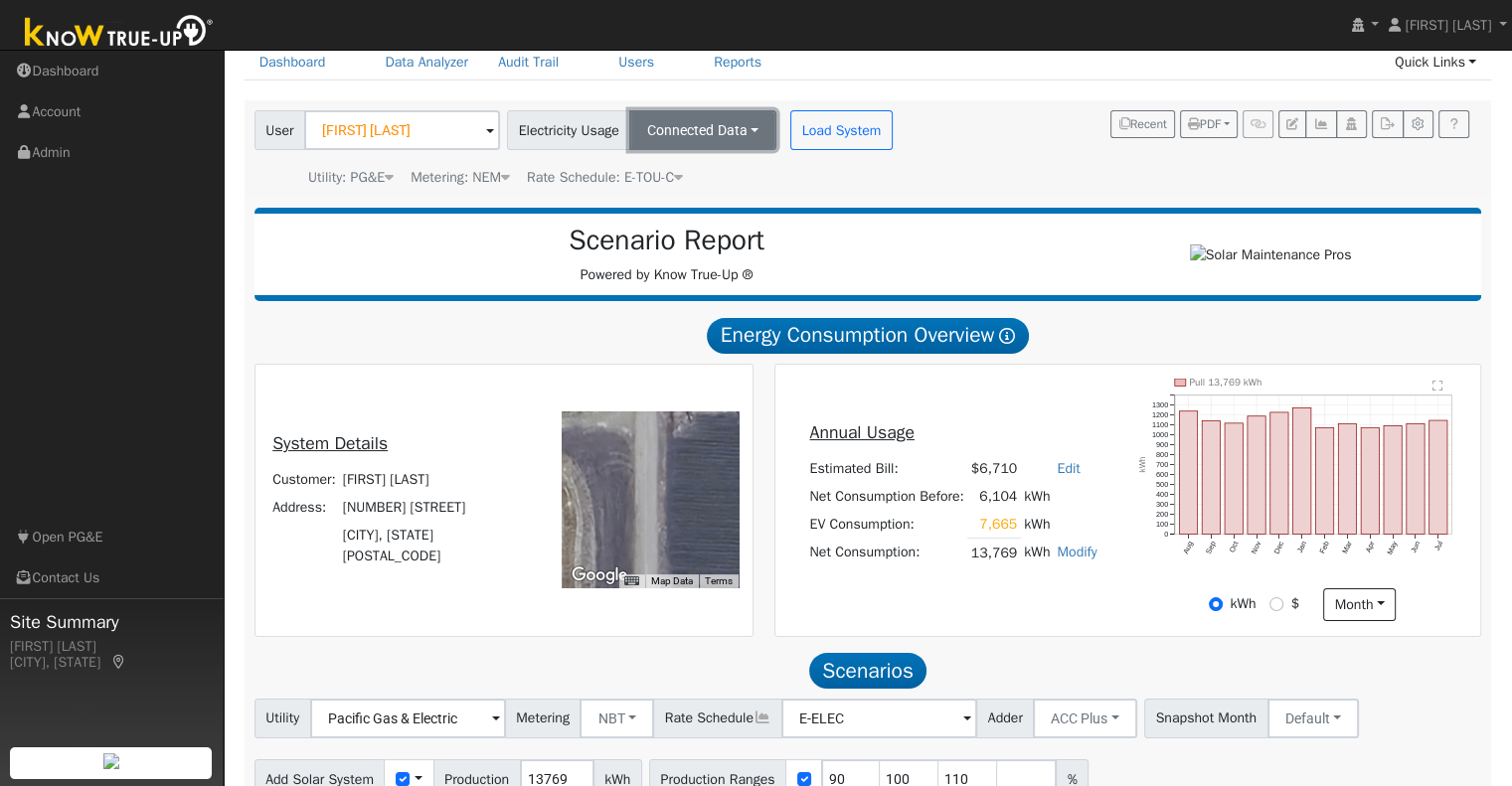 click on "Connected Data" at bounding box center [703, 130] 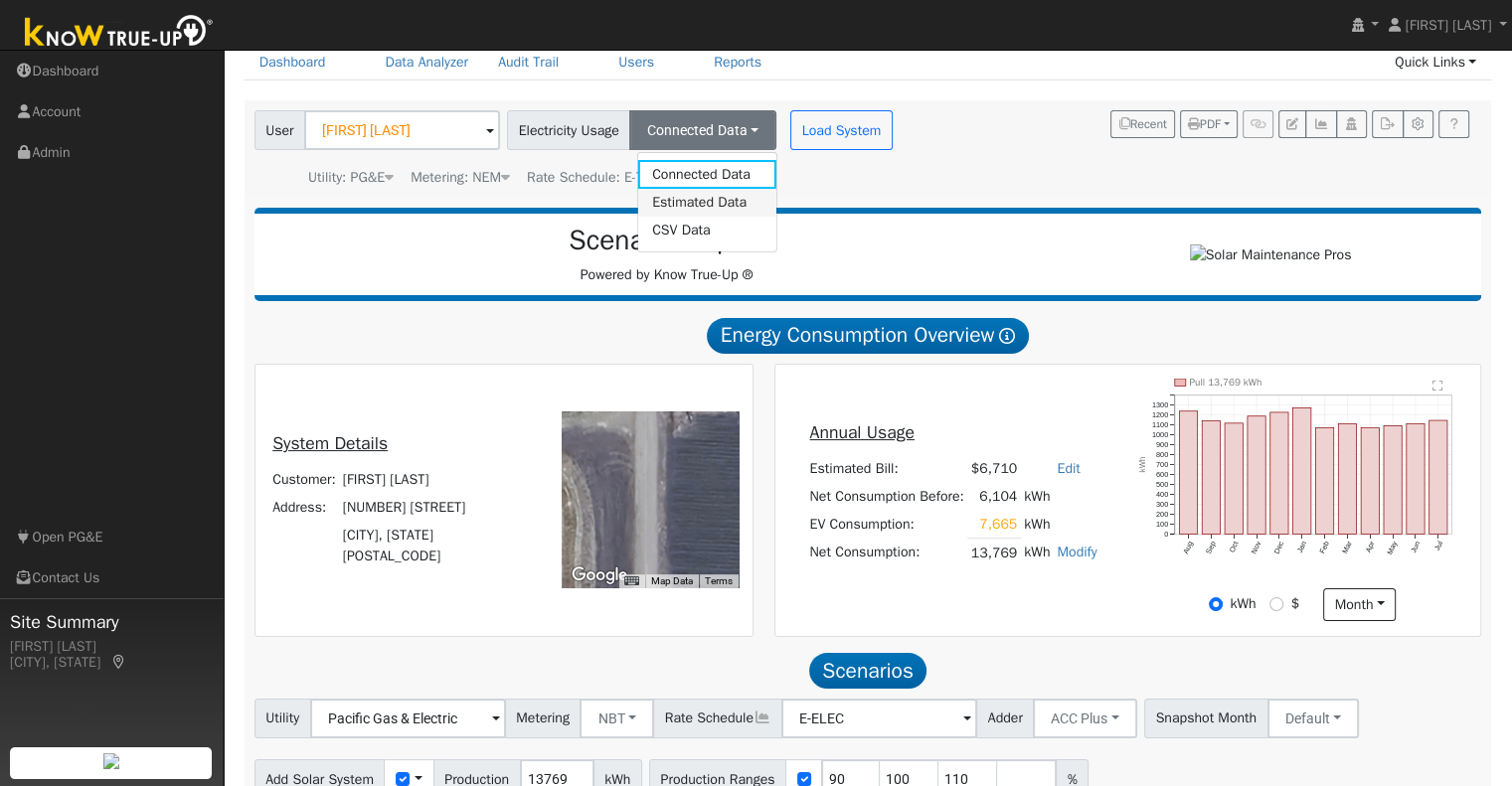 click on "Estimated Data" at bounding box center (707, 203) 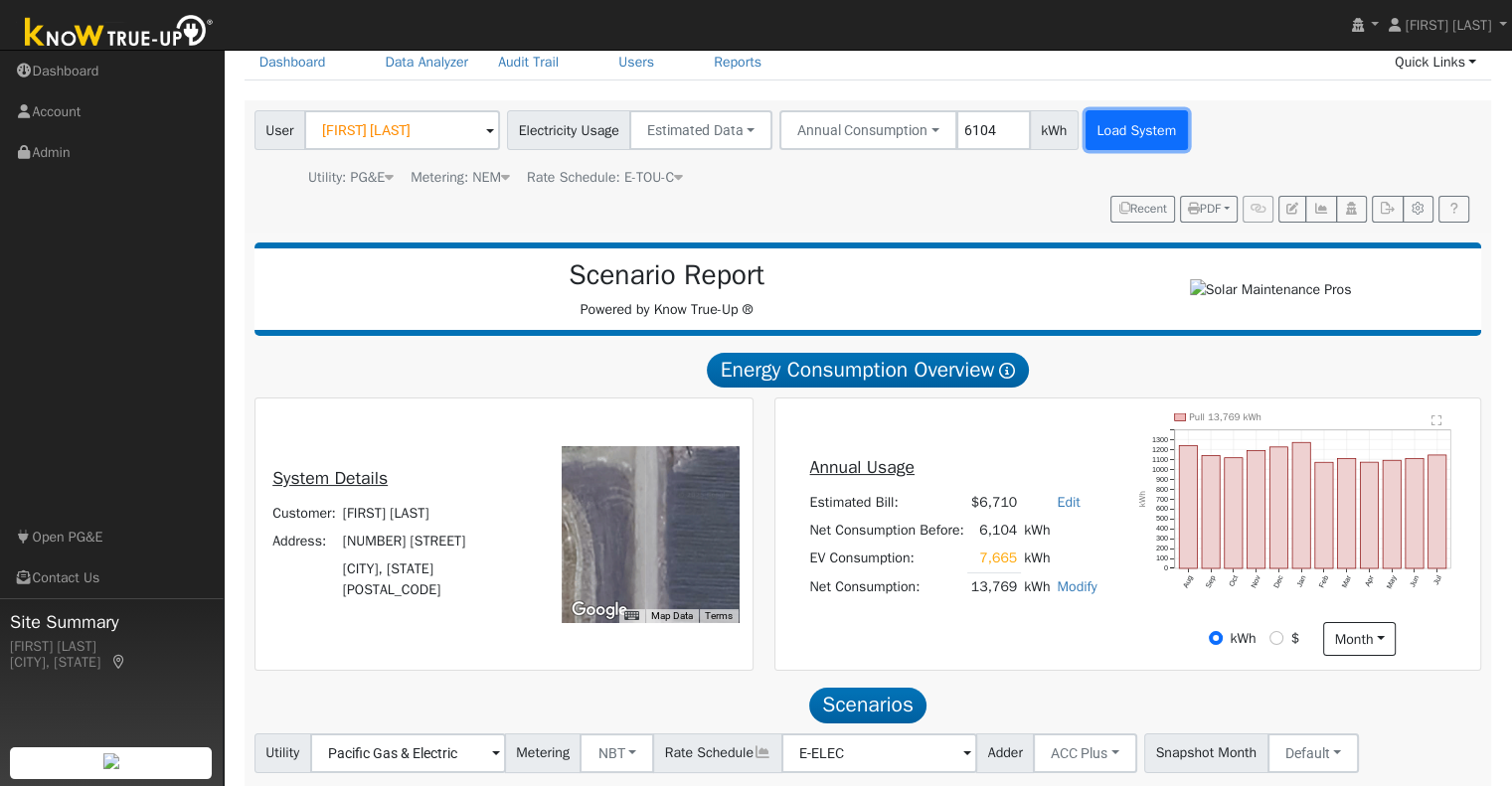 click on "Load System" at bounding box center [1136, 130] 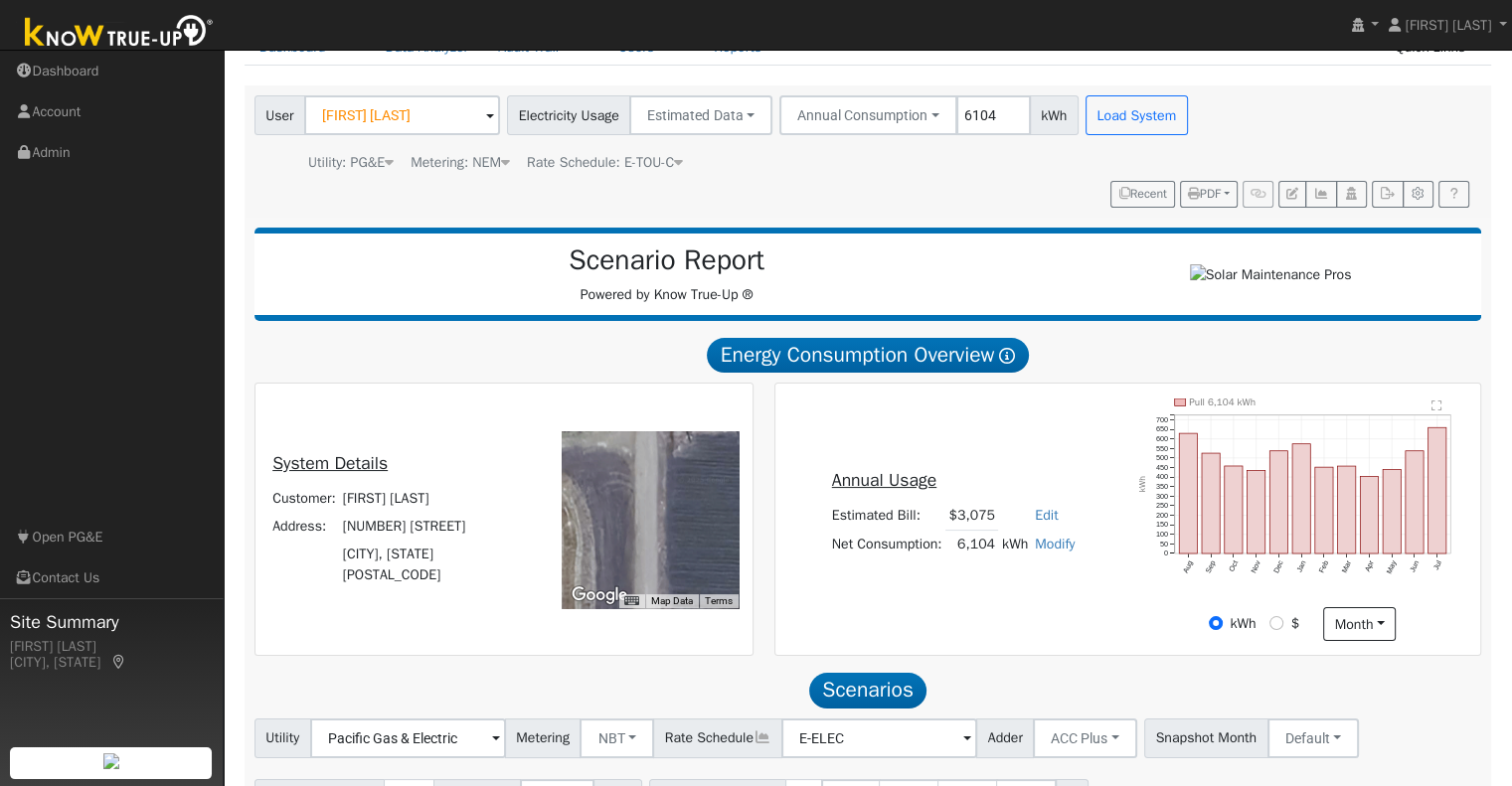 scroll, scrollTop: 127, scrollLeft: 0, axis: vertical 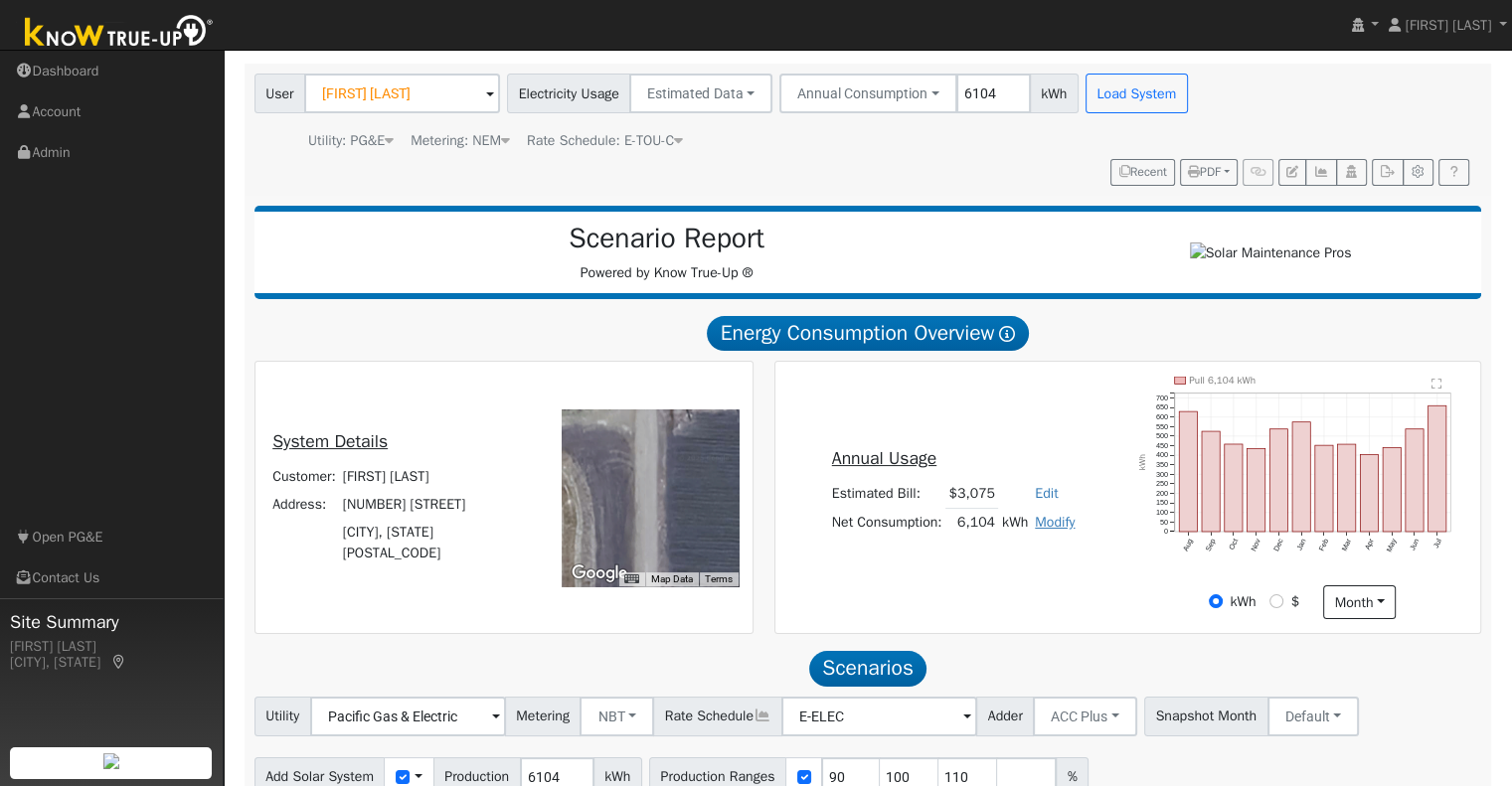 click on "Modify" at bounding box center (1055, 522) 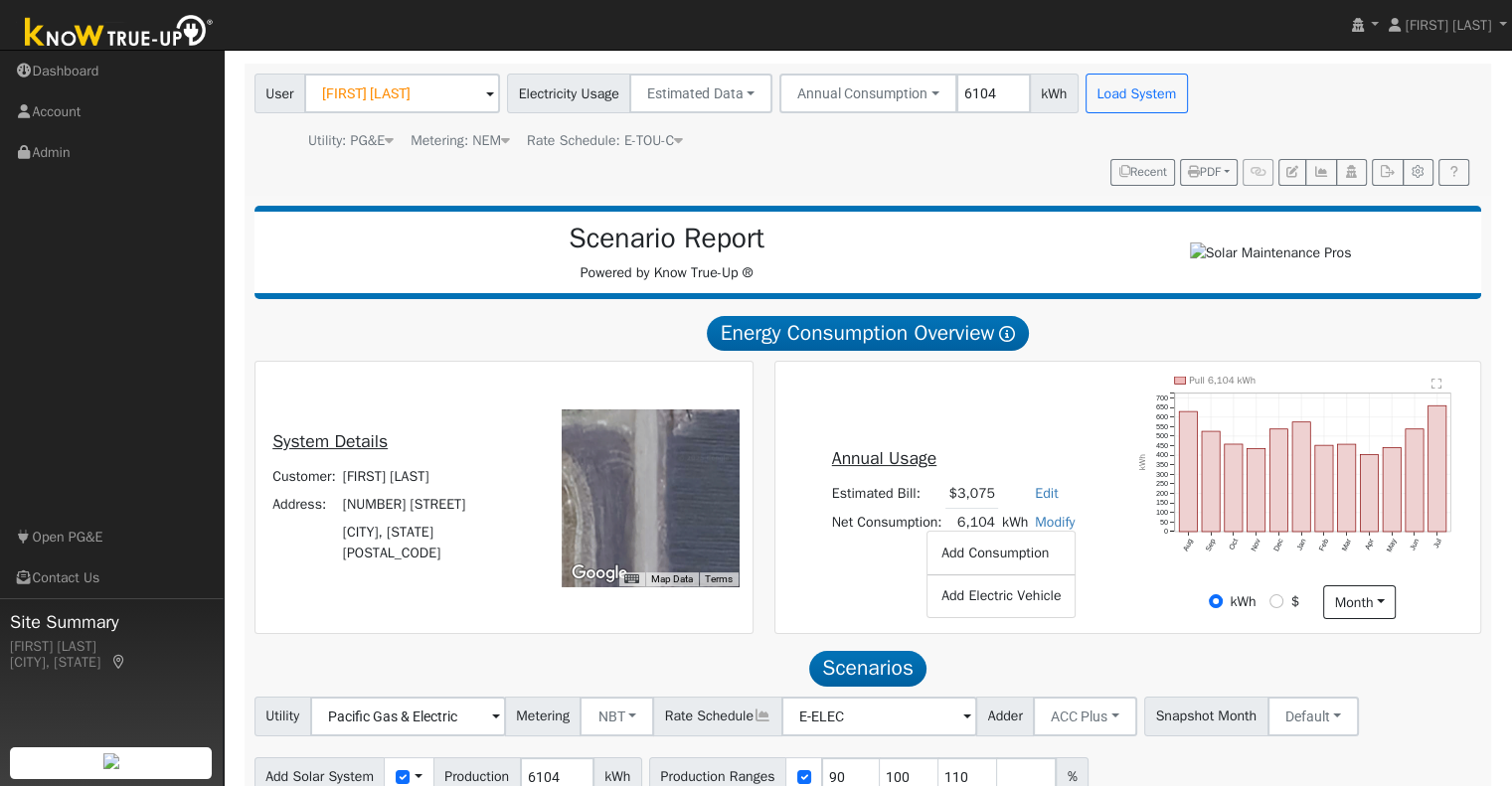 click on "Add Consumption Add Electric Vehicle" at bounding box center (1001, 573) 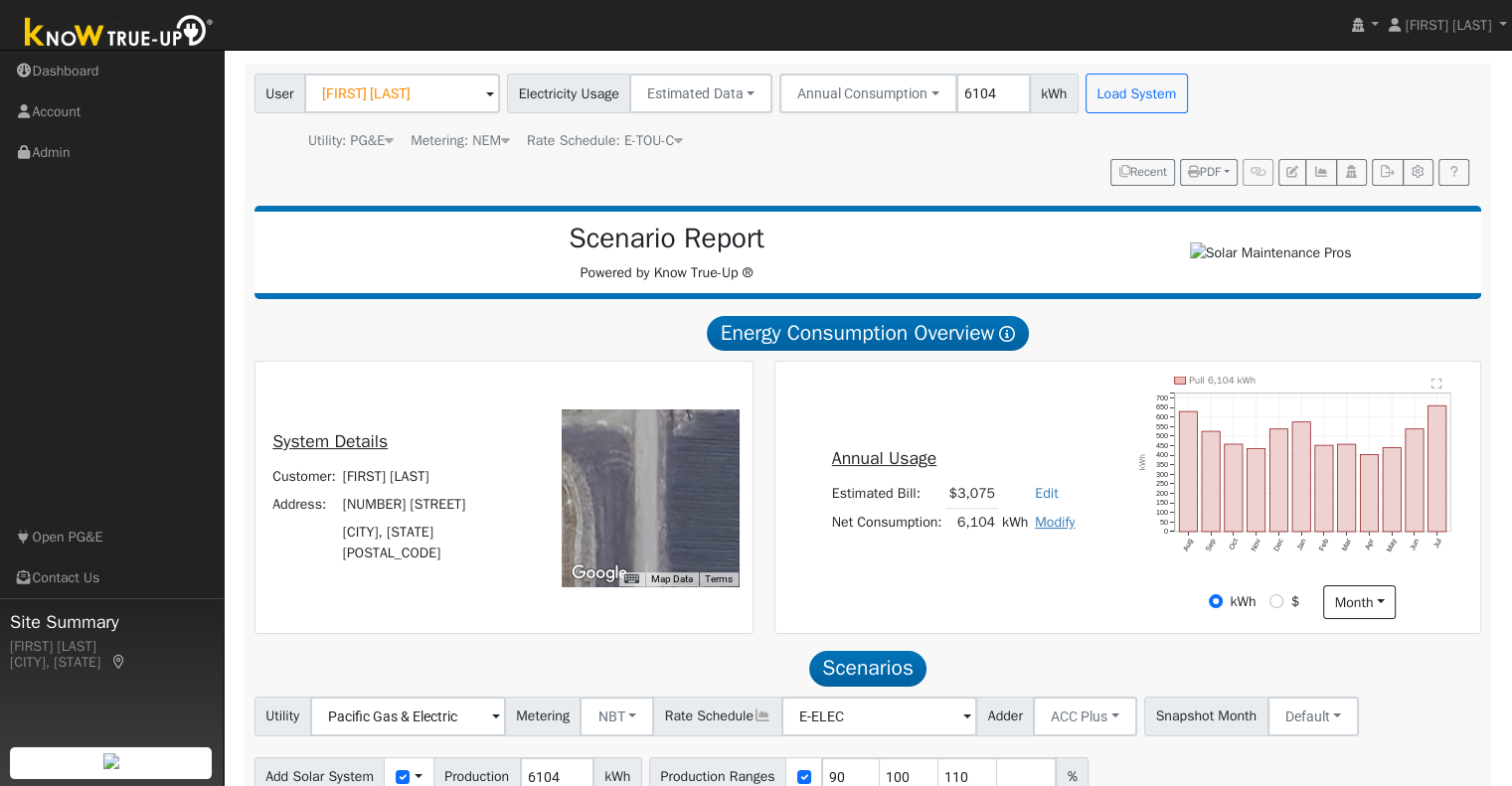 click on "Modify" at bounding box center (1055, 522) 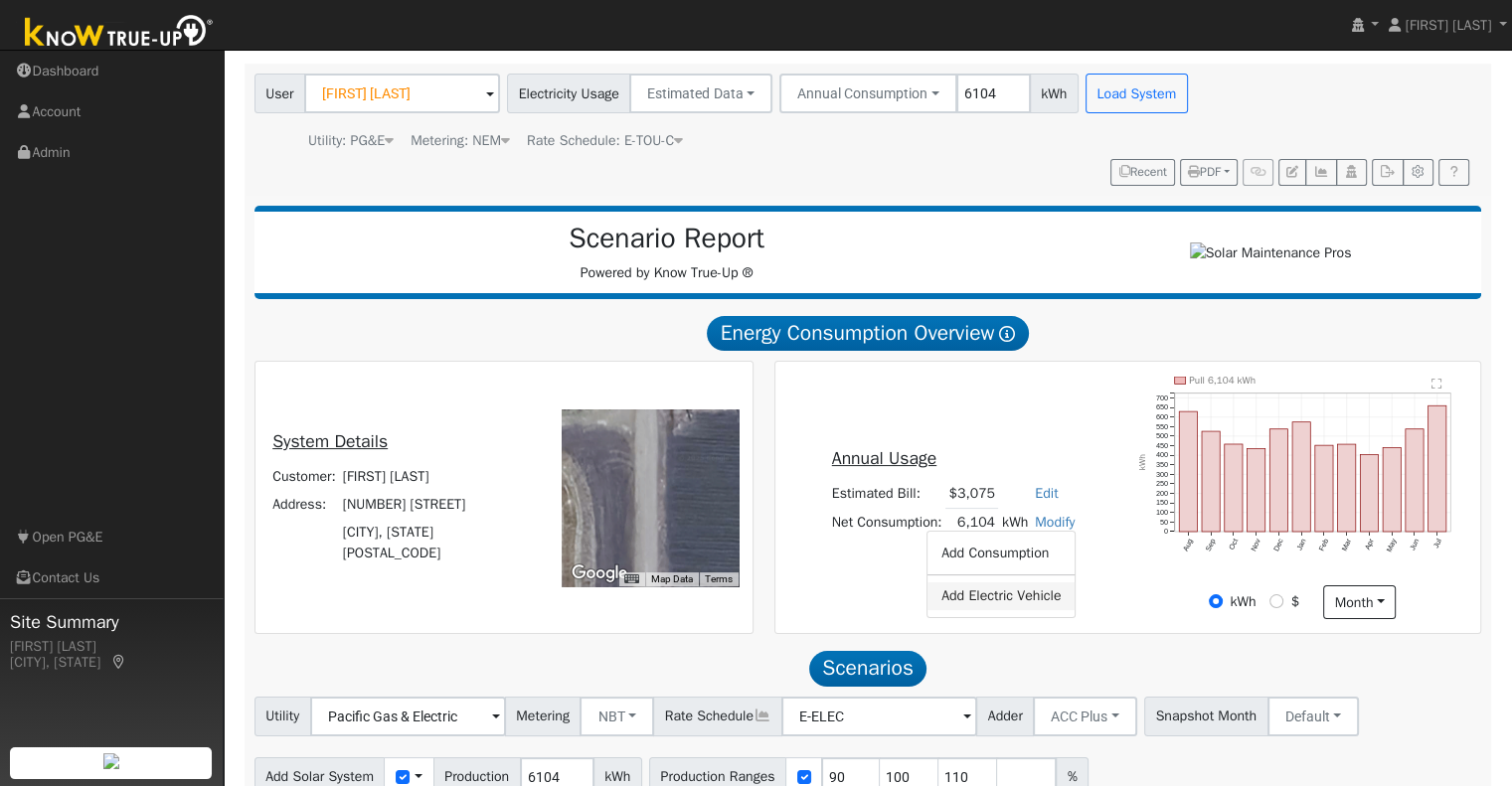 click on "Add Electric Vehicle" at bounding box center [1001, 596] 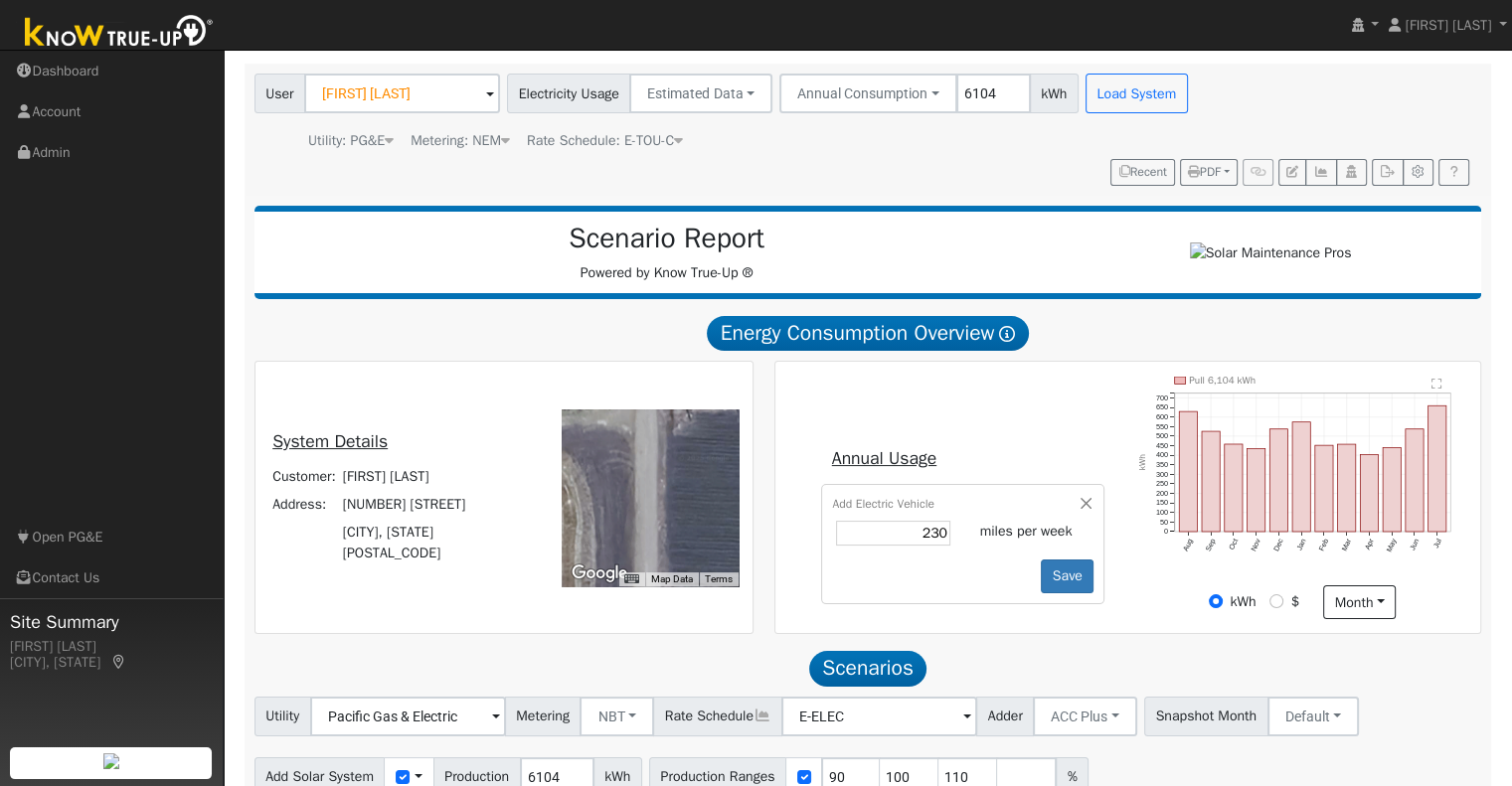 type on "230" 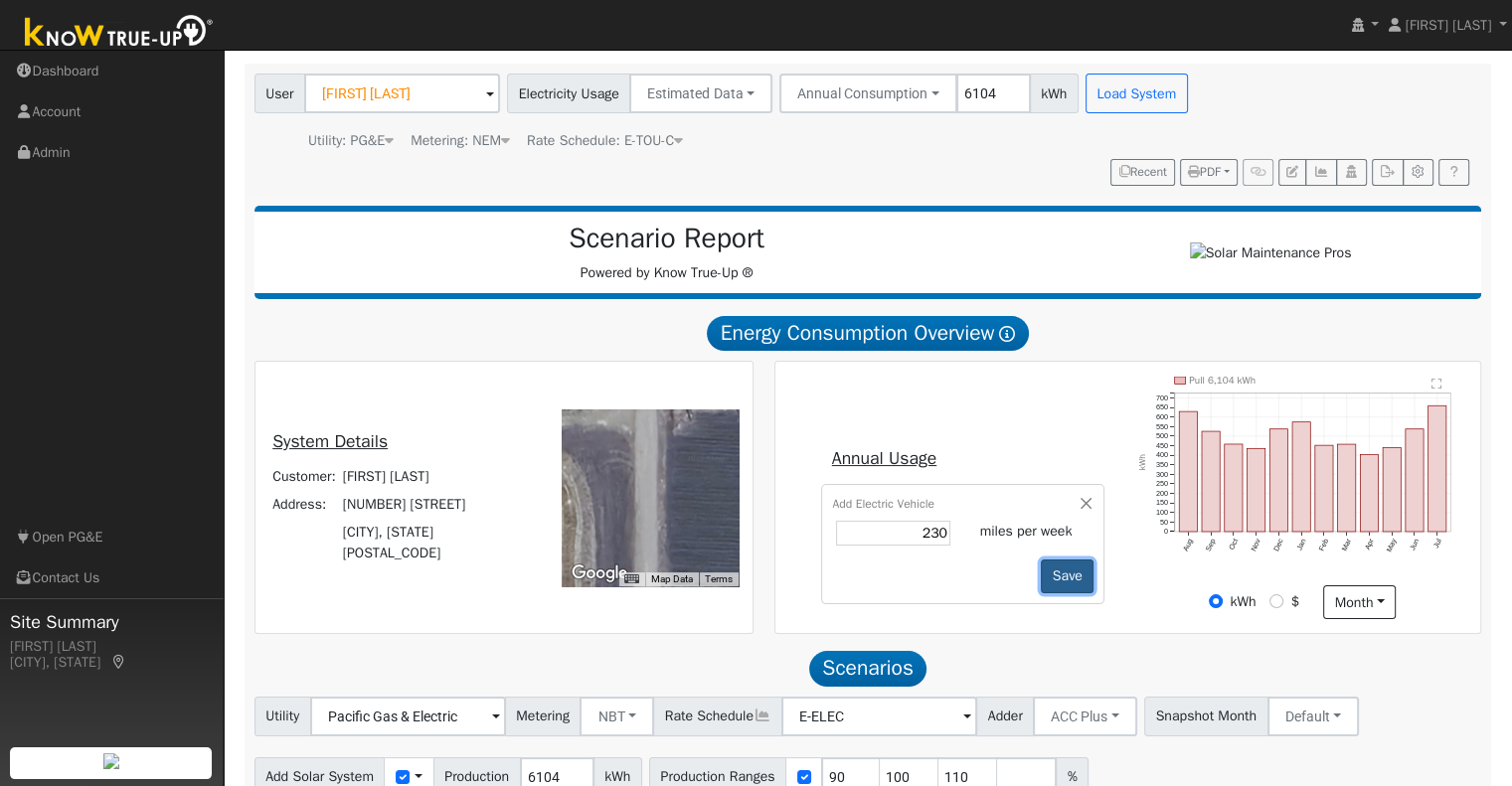 click on "Save" at bounding box center (1067, 576) 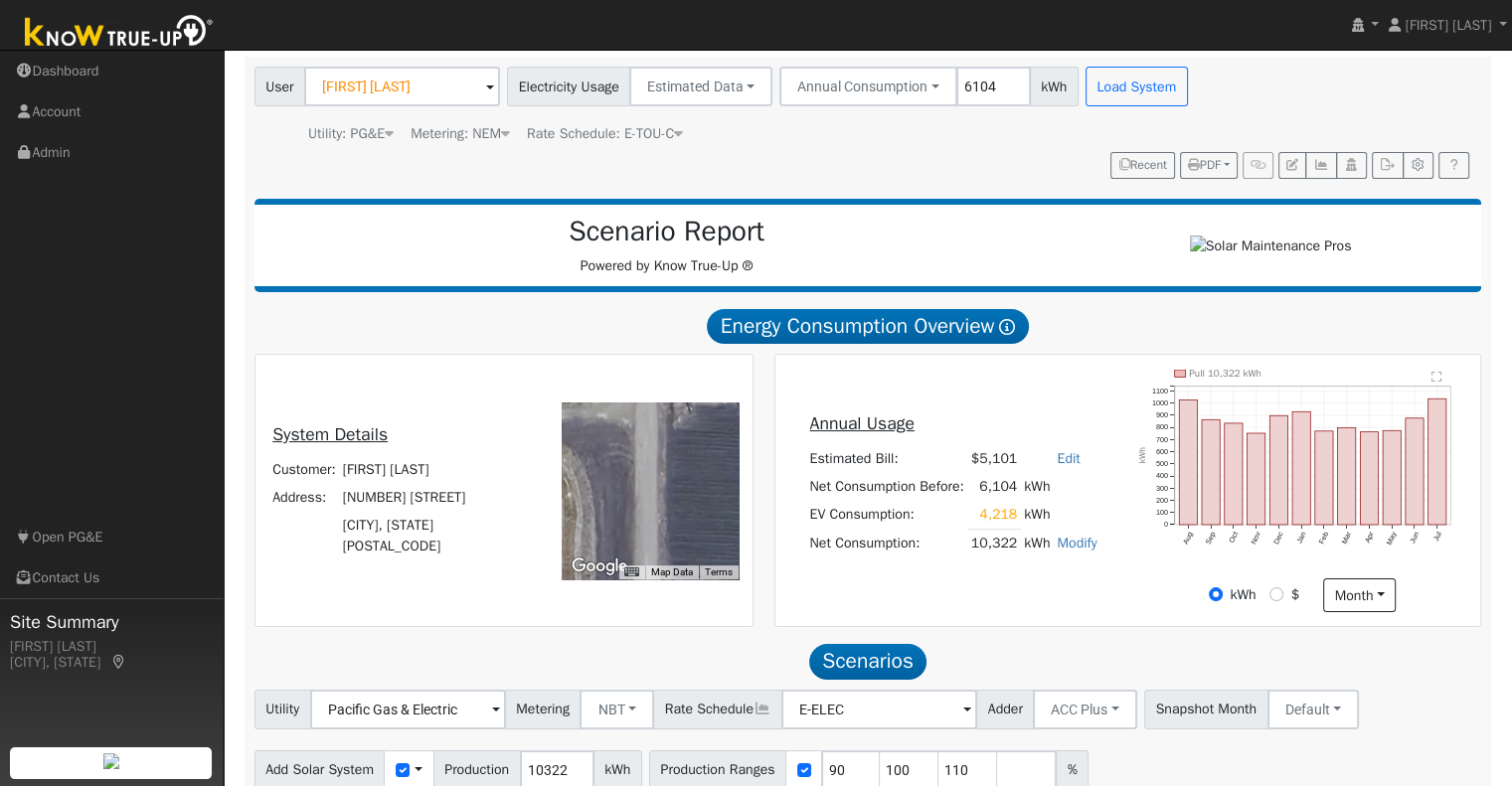 scroll, scrollTop: 224, scrollLeft: 0, axis: vertical 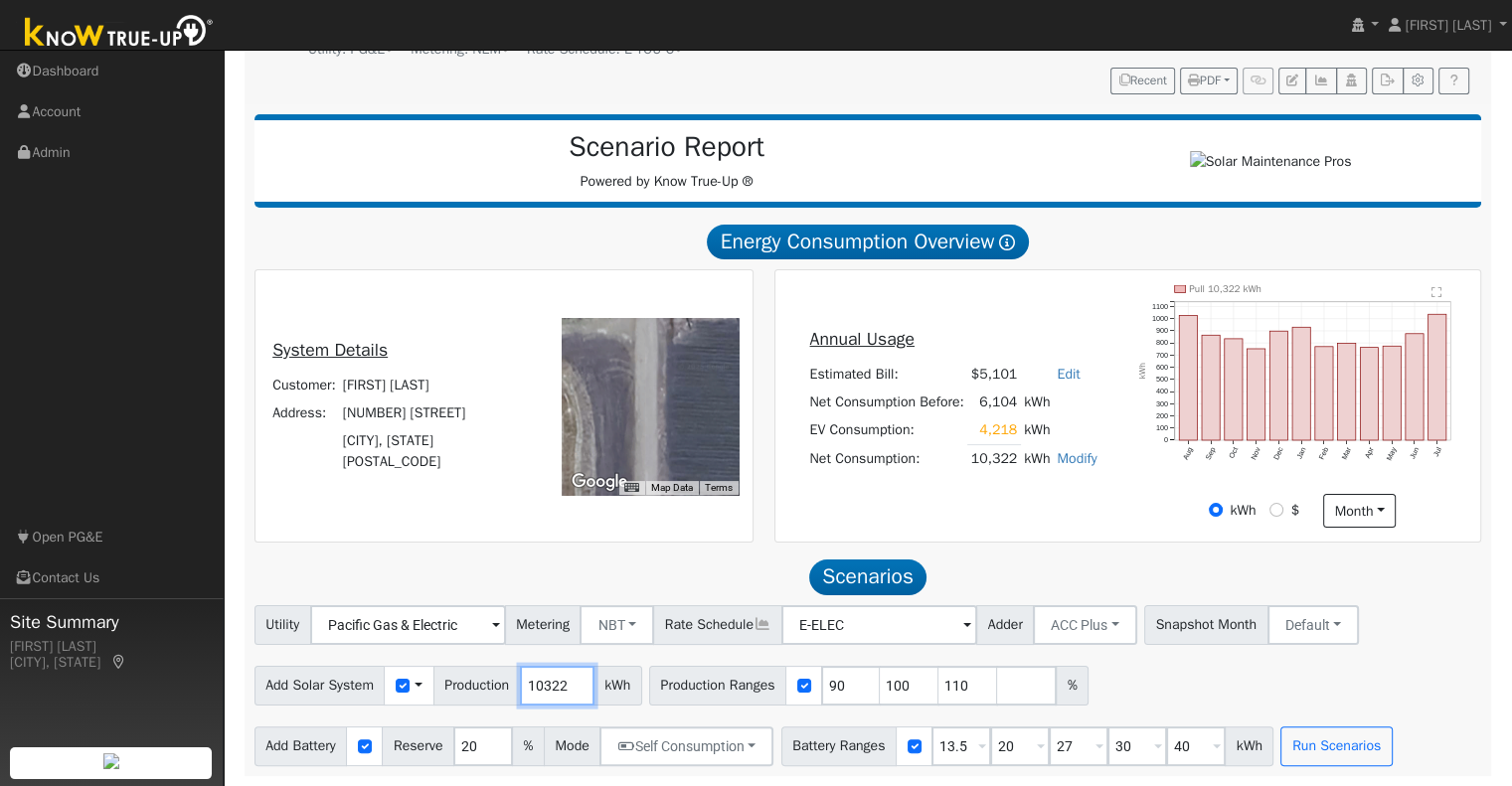 click on "10322" at bounding box center [557, 686] 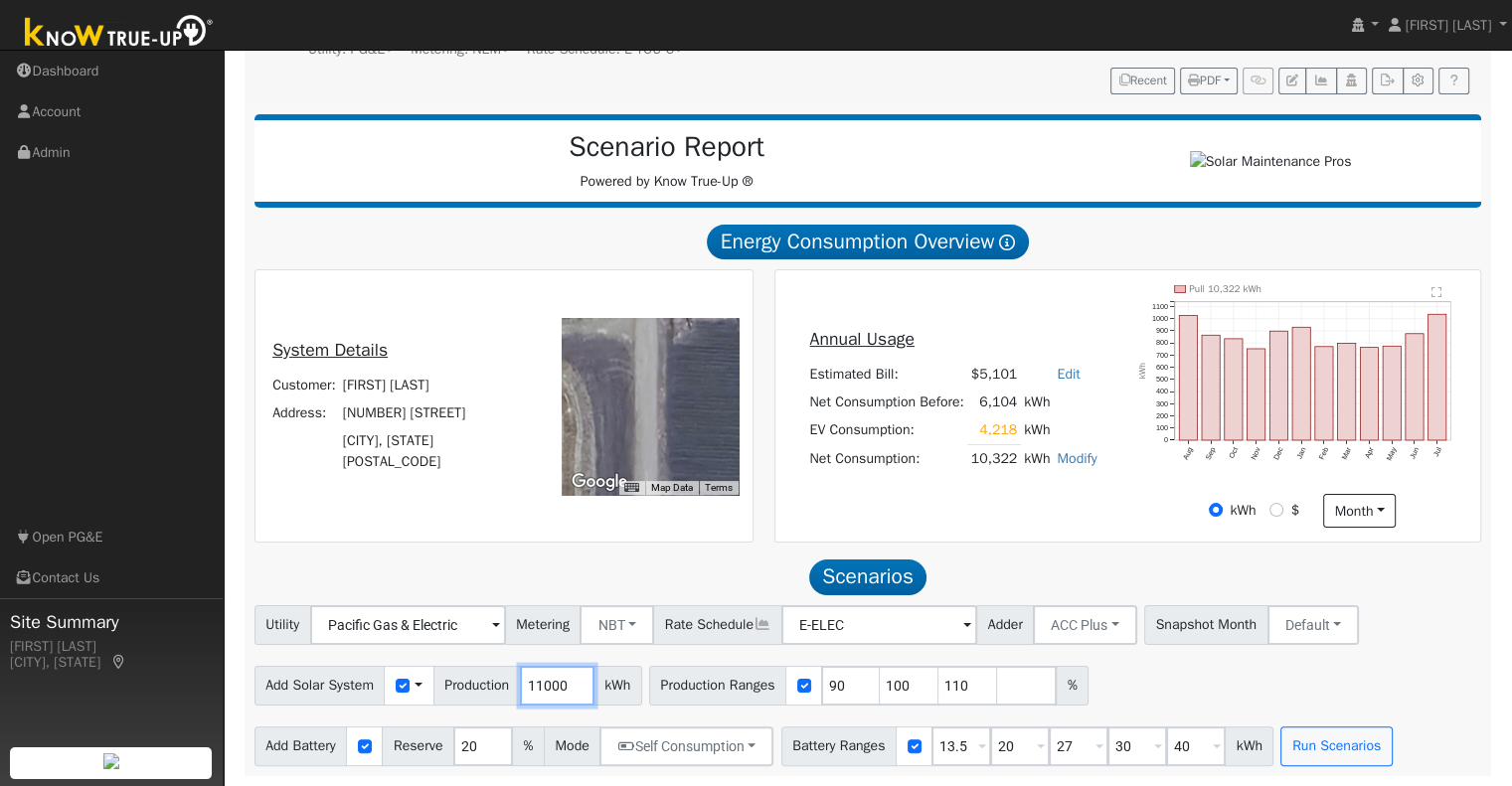 type on "11000" 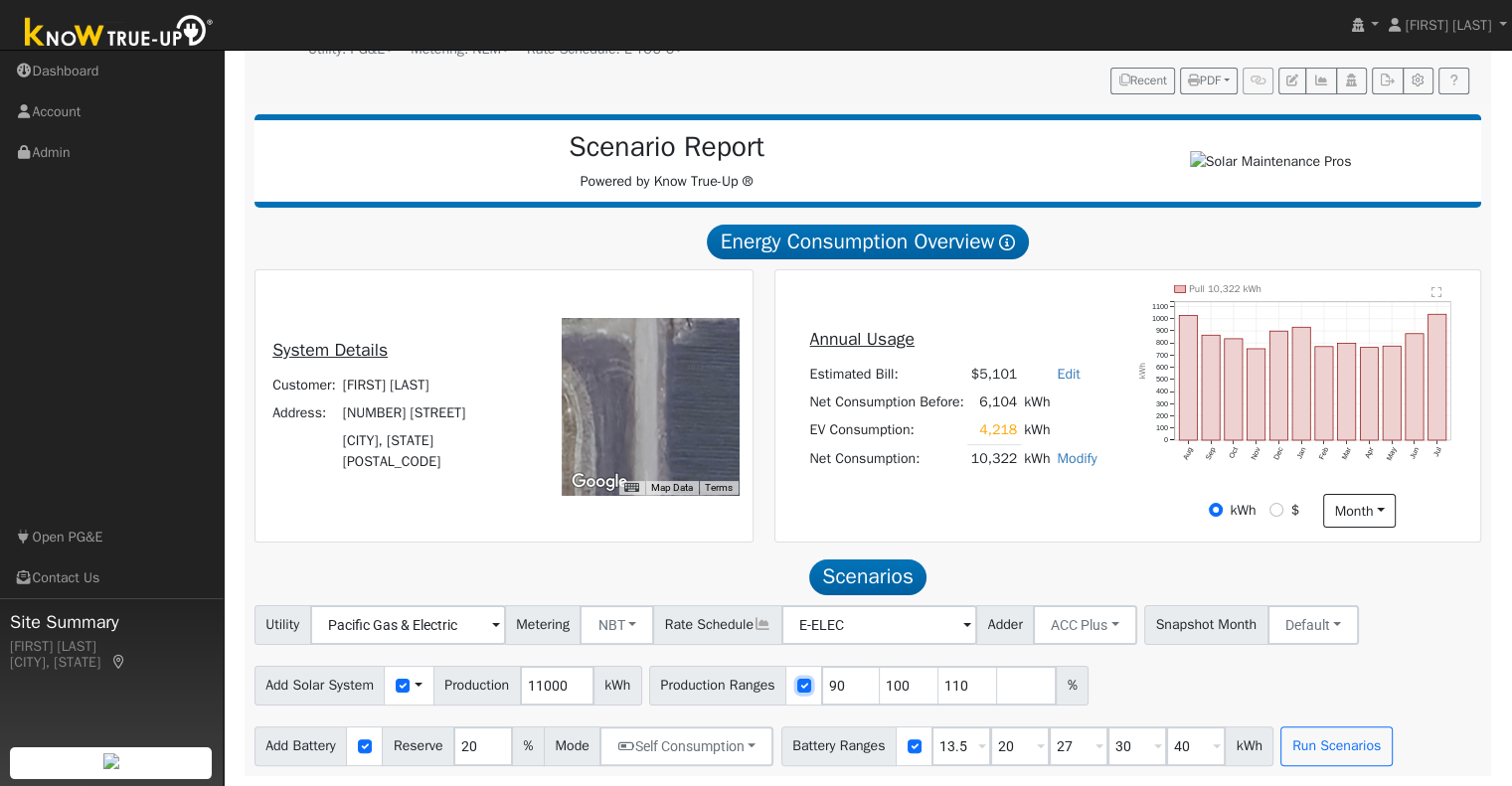 click at bounding box center (804, 686) 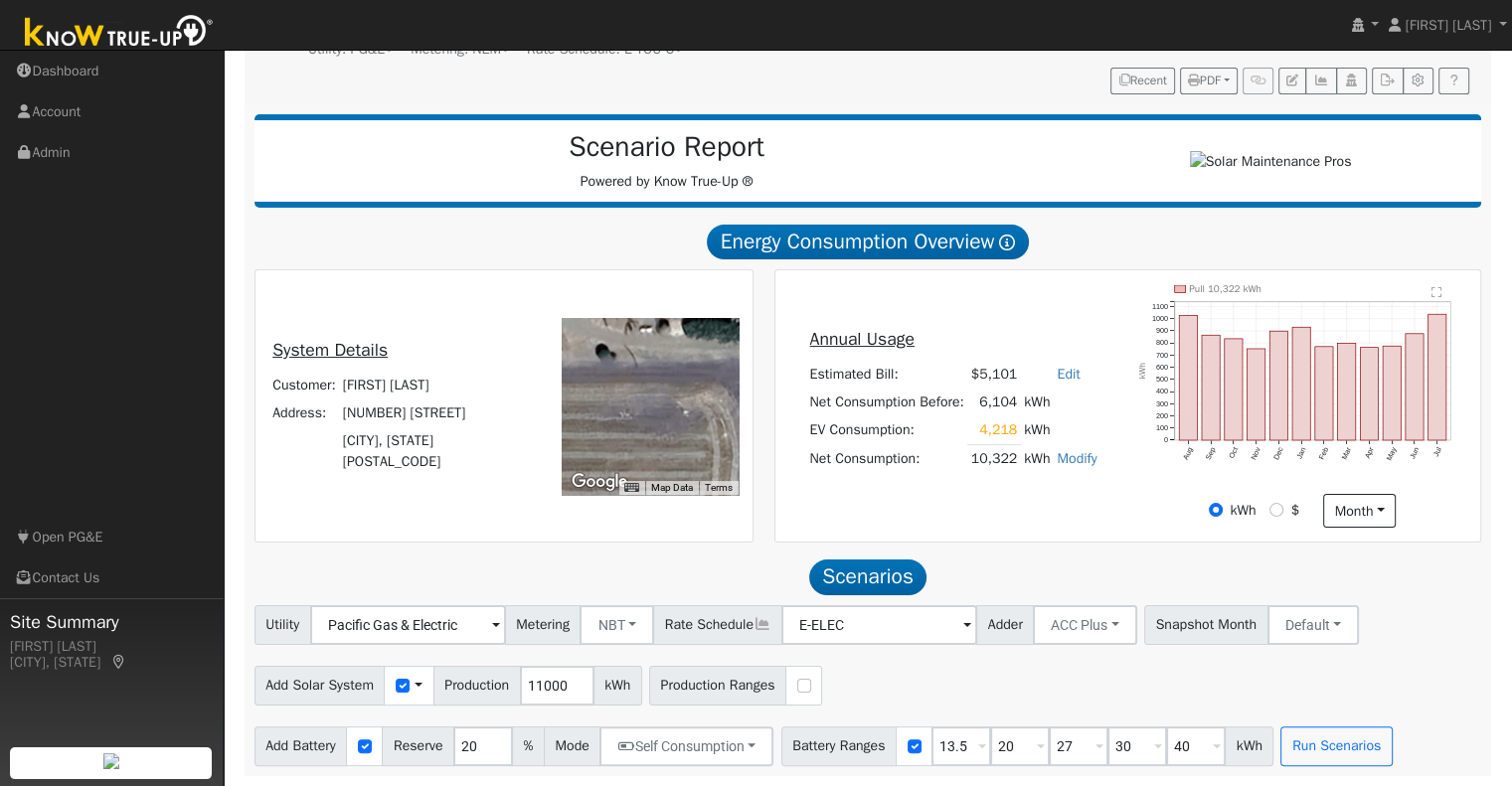 drag, startPoint x: 652, startPoint y: 446, endPoint x: 821, endPoint y: 472, distance: 170.9883 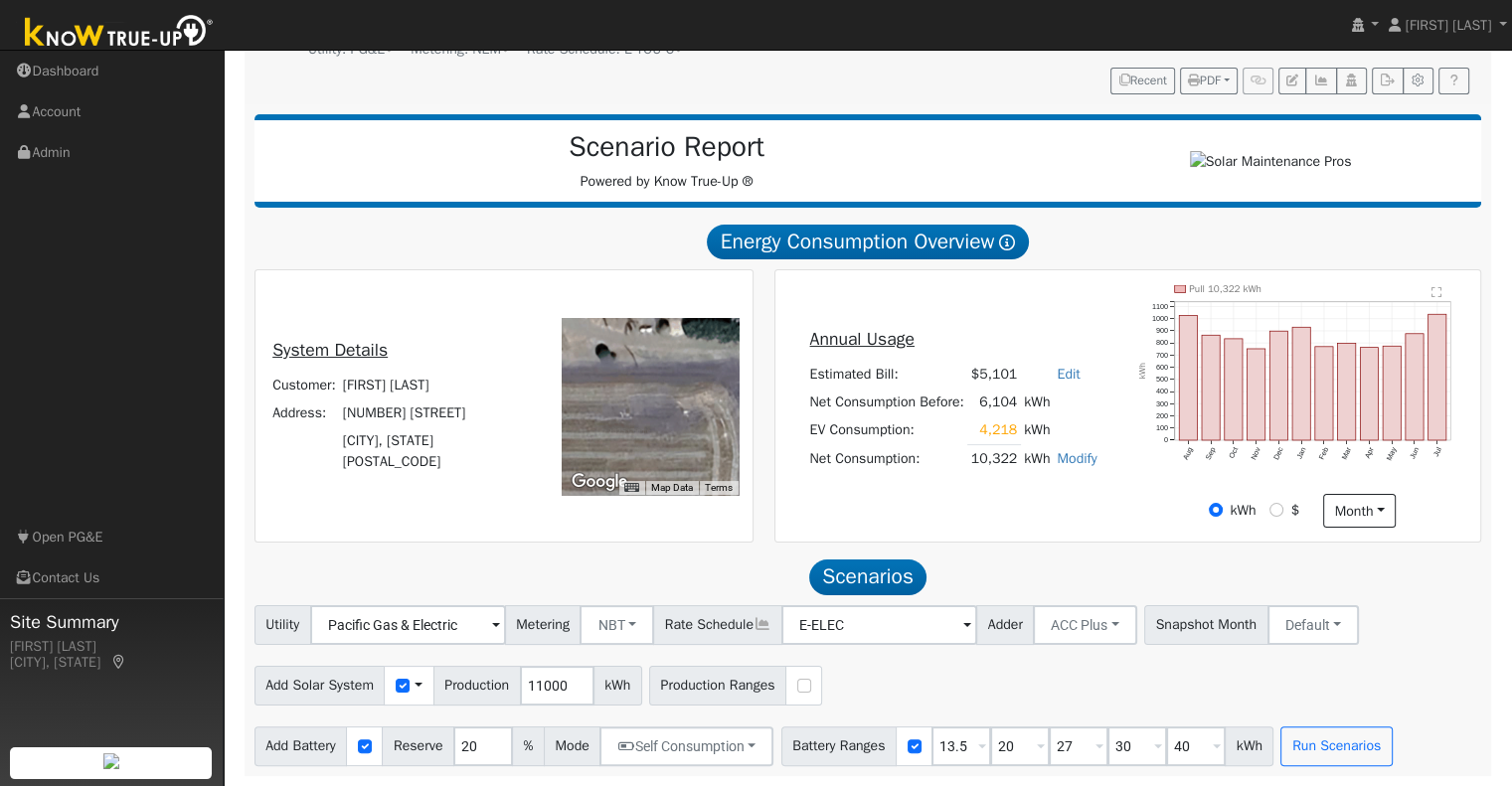 click on "System Details Customer: Rod & Rene Pfitzer Address: 16279 Bryant Avenue Dos Palos, CA 93620 To navigate the map with touch gestures double-tap and hold your finger on the map, then drag the map. ← Move left → Move right ↑ Move up ↓ Move down + Zoom in - Zoom out Home Jump left by 75% End Jump right by 75% Page Up Jump up by 75% Page Down Jump down by 75% Map Data Imagery ©2025 Airbus, Maxar Technologies Imagery ©2025 Airbus, Maxar Technologies 10 m  Click to toggle between metric and imperial units Terms Report a map error Annual Usage Estimated Bill: $5,101 Edit Estimated Bill $ Annual Net Consumption Before: 6,104  kWh EV Consumption: 4,218  kWh Net Consumption: 10,322  kWh Modify Add Consumption Edit Electric Vehicle  Add Consumption  Current: 10322 kWh Add: + kWh New Total: = 13769 kWh Save  Add Electric Vehicle  230 miles per week Save Pull 10,322 kWh Aug Sep Oct Nov Dec Jan Feb Mar Apr May Jun Jul 0 100 200 300 400 500 600 700 800 900 1000 1100  kWh onclick="" onclick="" onclick=""  kWh" at bounding box center (868, 405) 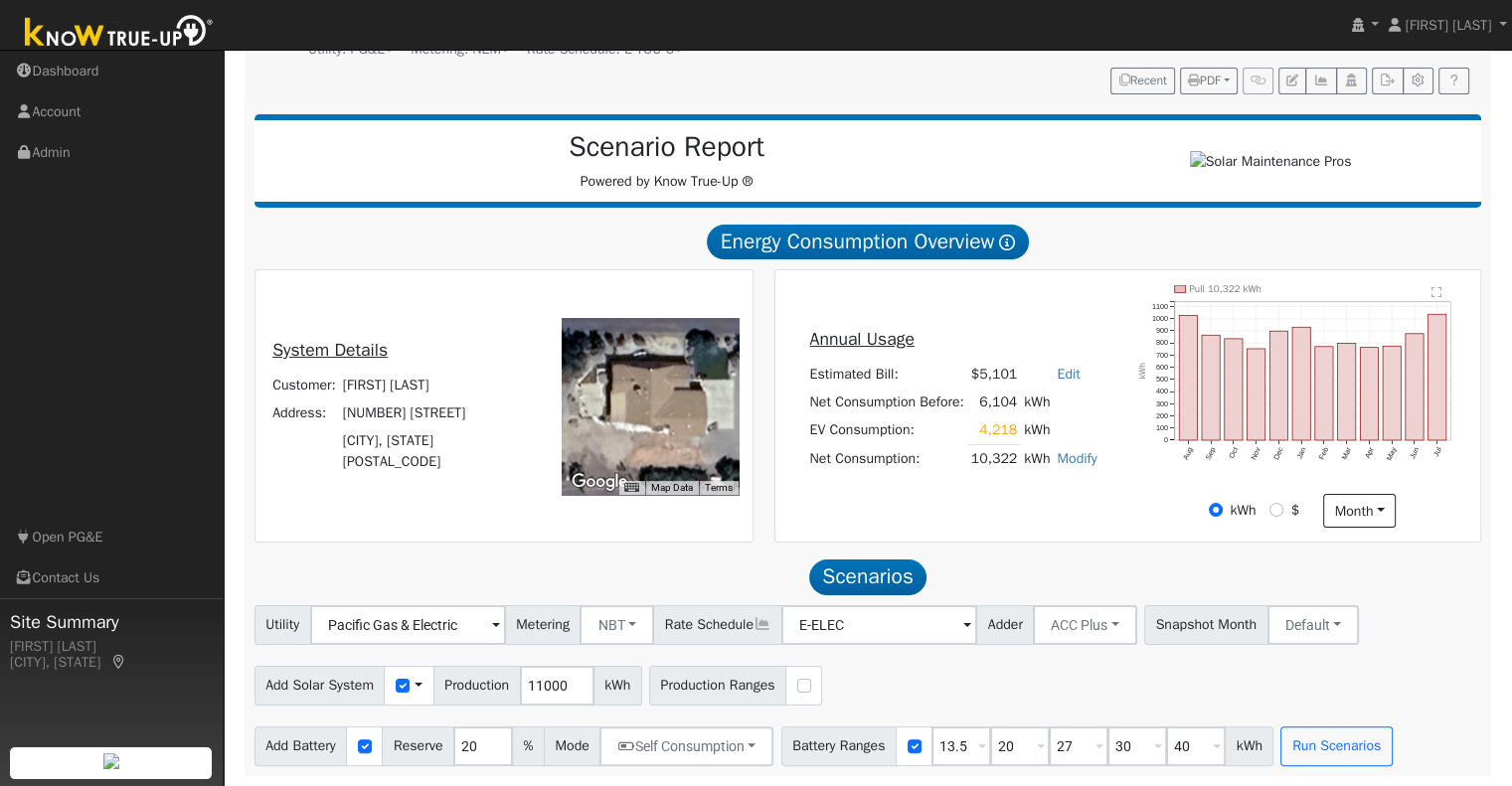 drag, startPoint x: 615, startPoint y: 350, endPoint x: 755, endPoint y: 483, distance: 193.1036 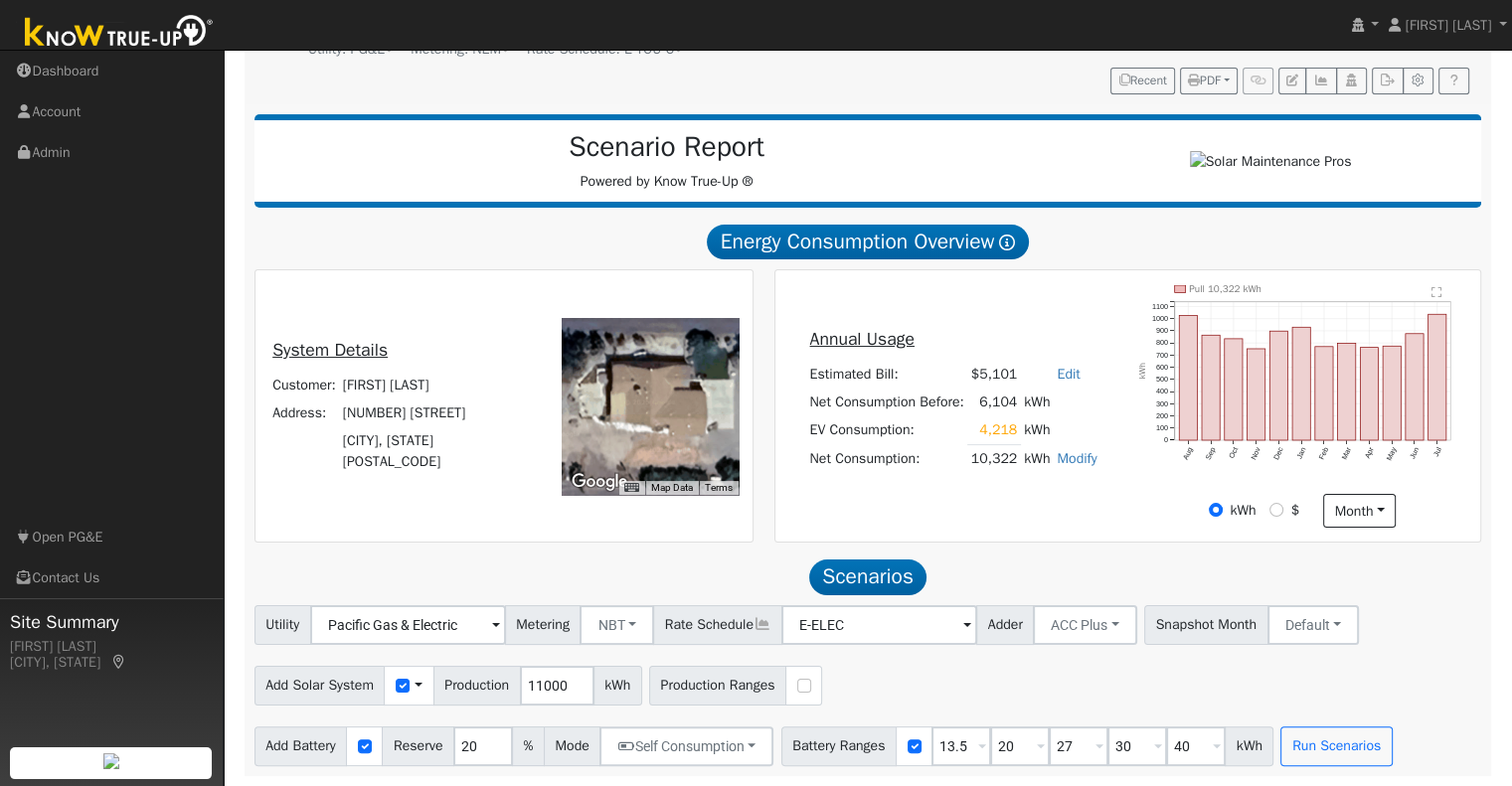 click on "System Details Customer: Rod & Rene Pfitzer Address: 16279 Bryant Avenue Dos Palos, CA 93620 To navigate the map with touch gestures double-tap and hold your finger on the map, then drag the map. ← Move left → Move right ↑ Move up ↓ Move down + Zoom in - Zoom out Home Jump left by 75% End Jump right by 75% Page Up Jump up by 75% Page Down Jump down by 75% Map Data Imagery ©2025 Airbus, Maxar Technologies Imagery ©2025 Airbus, Maxar Technologies 10 m  Click to toggle between metric and imperial units Terms Report a map error" at bounding box center [503, 405] 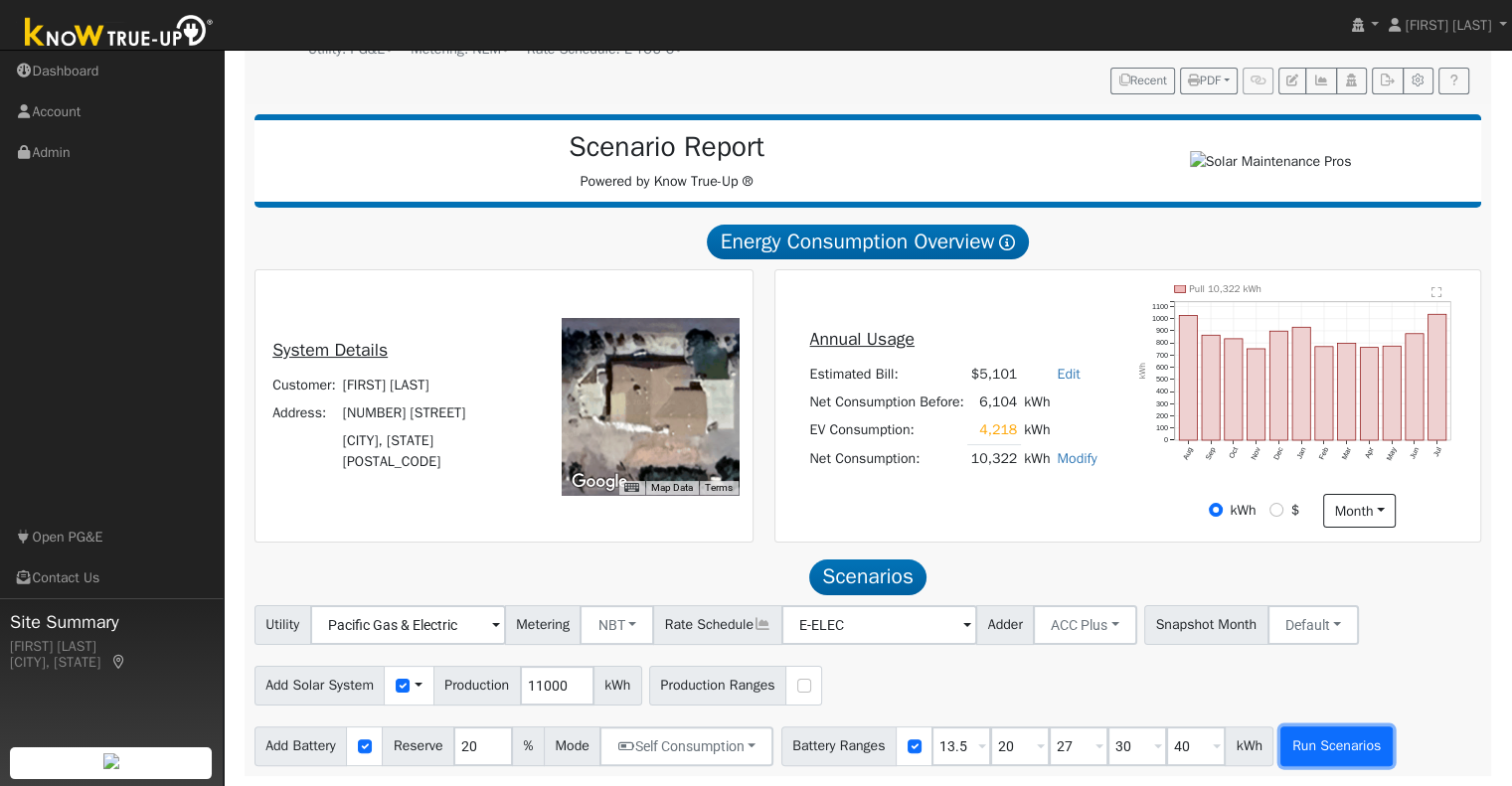 click on "Run Scenarios" at bounding box center [1336, 746] 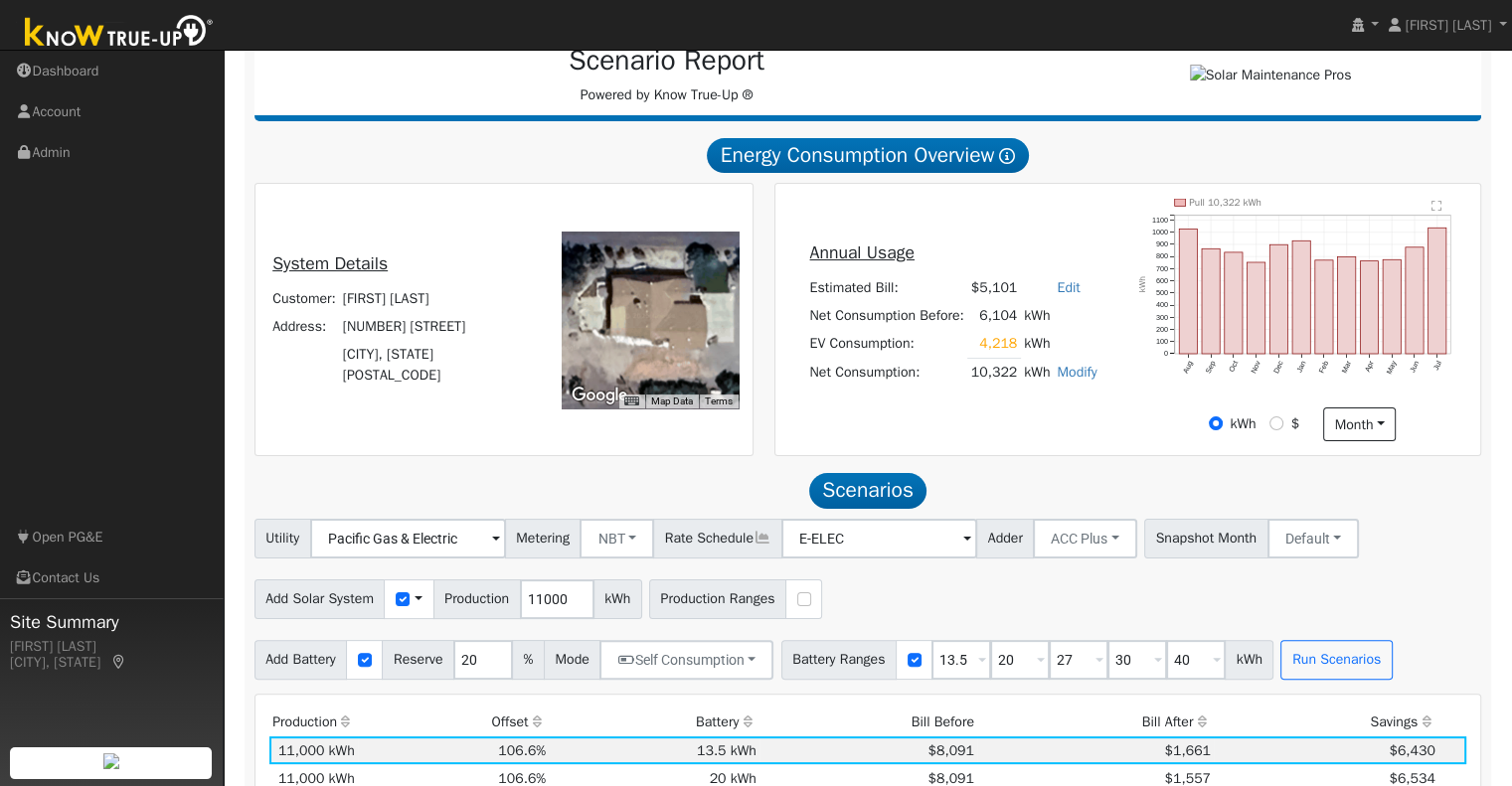 scroll, scrollTop: 0, scrollLeft: 0, axis: both 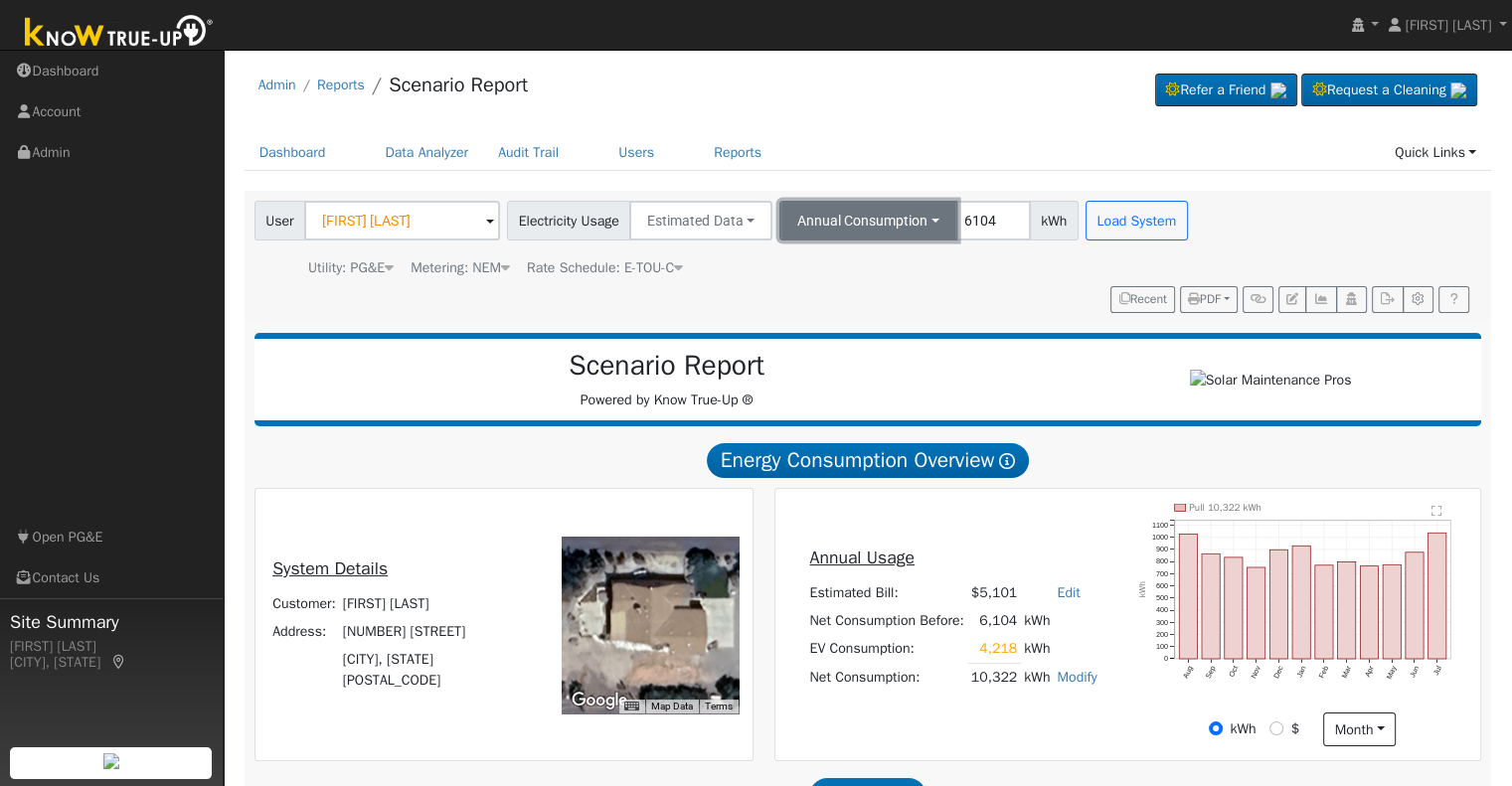 click on "Annual Consumption" at bounding box center [868, 221] 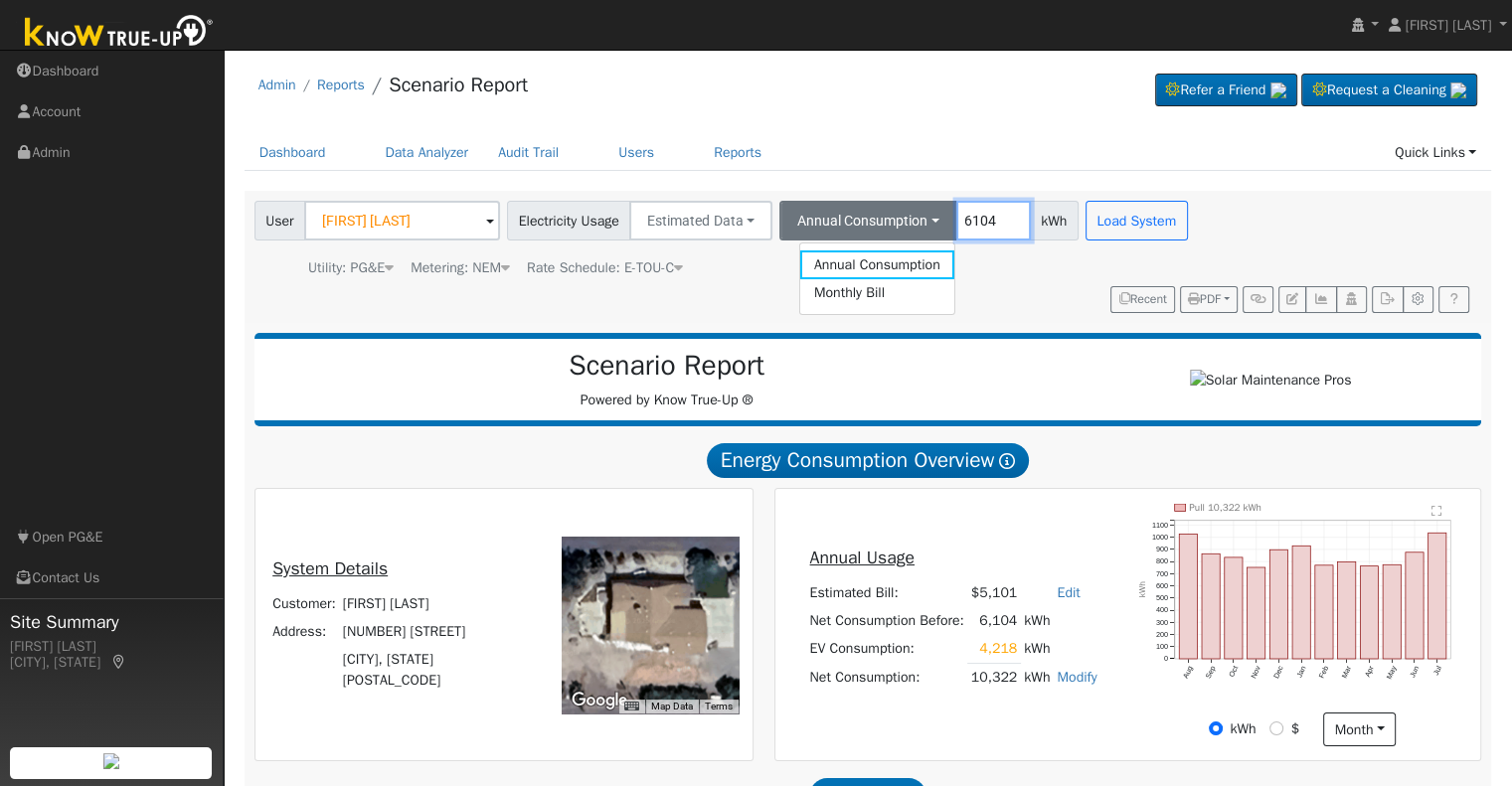 click on "6104" at bounding box center (993, 221) 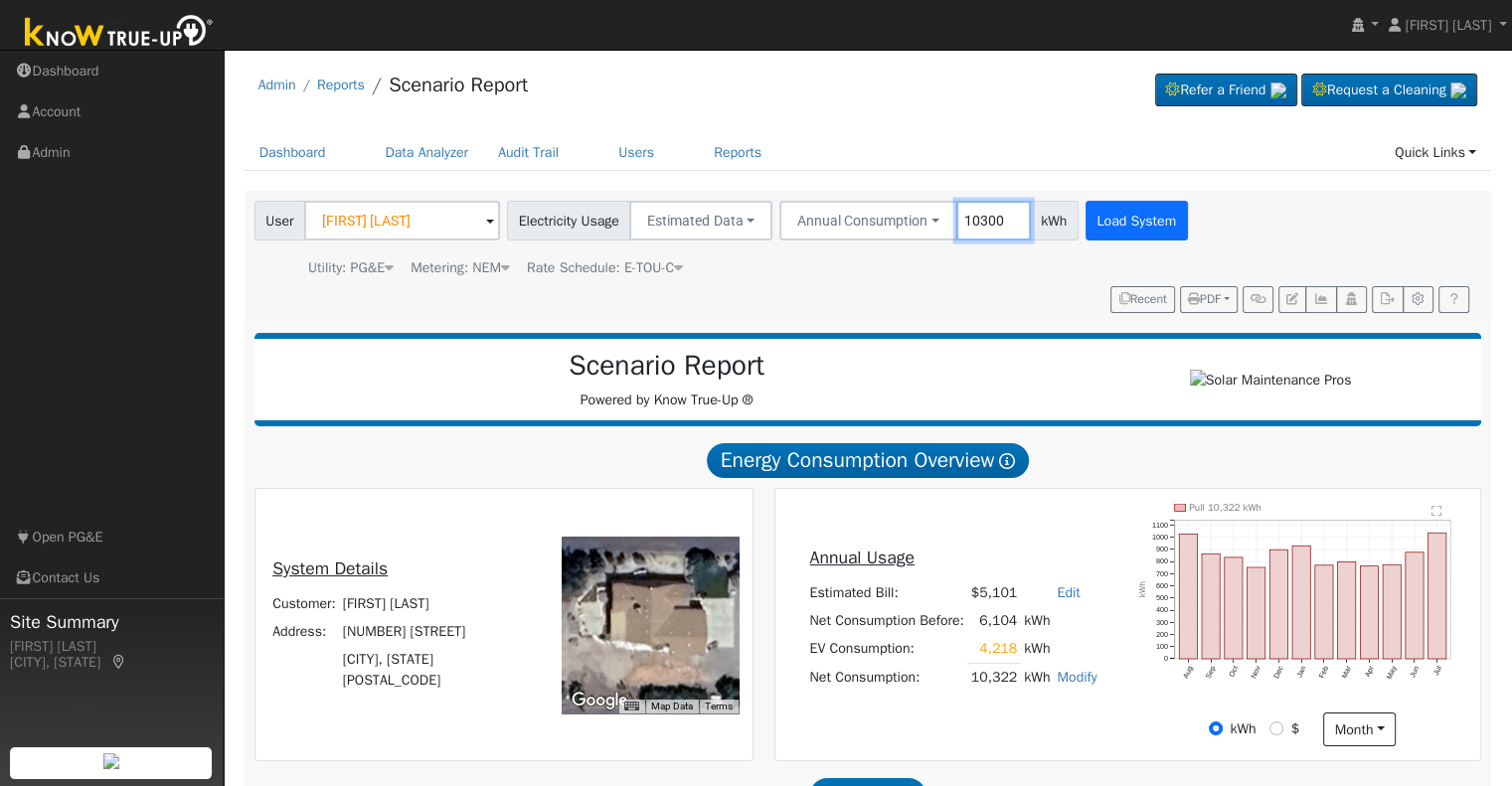 type on "10300" 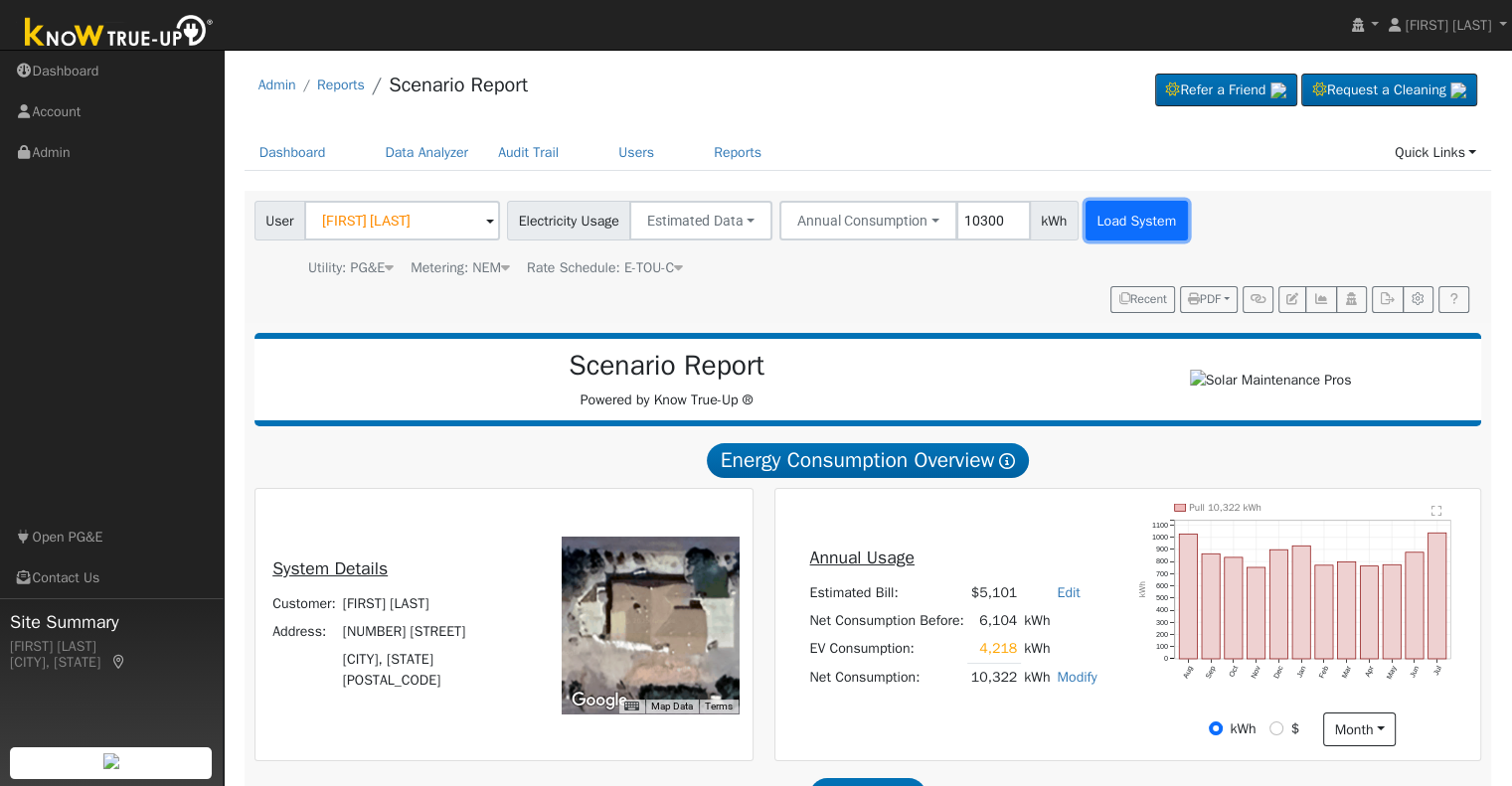 click on "Load System" at bounding box center (1136, 221) 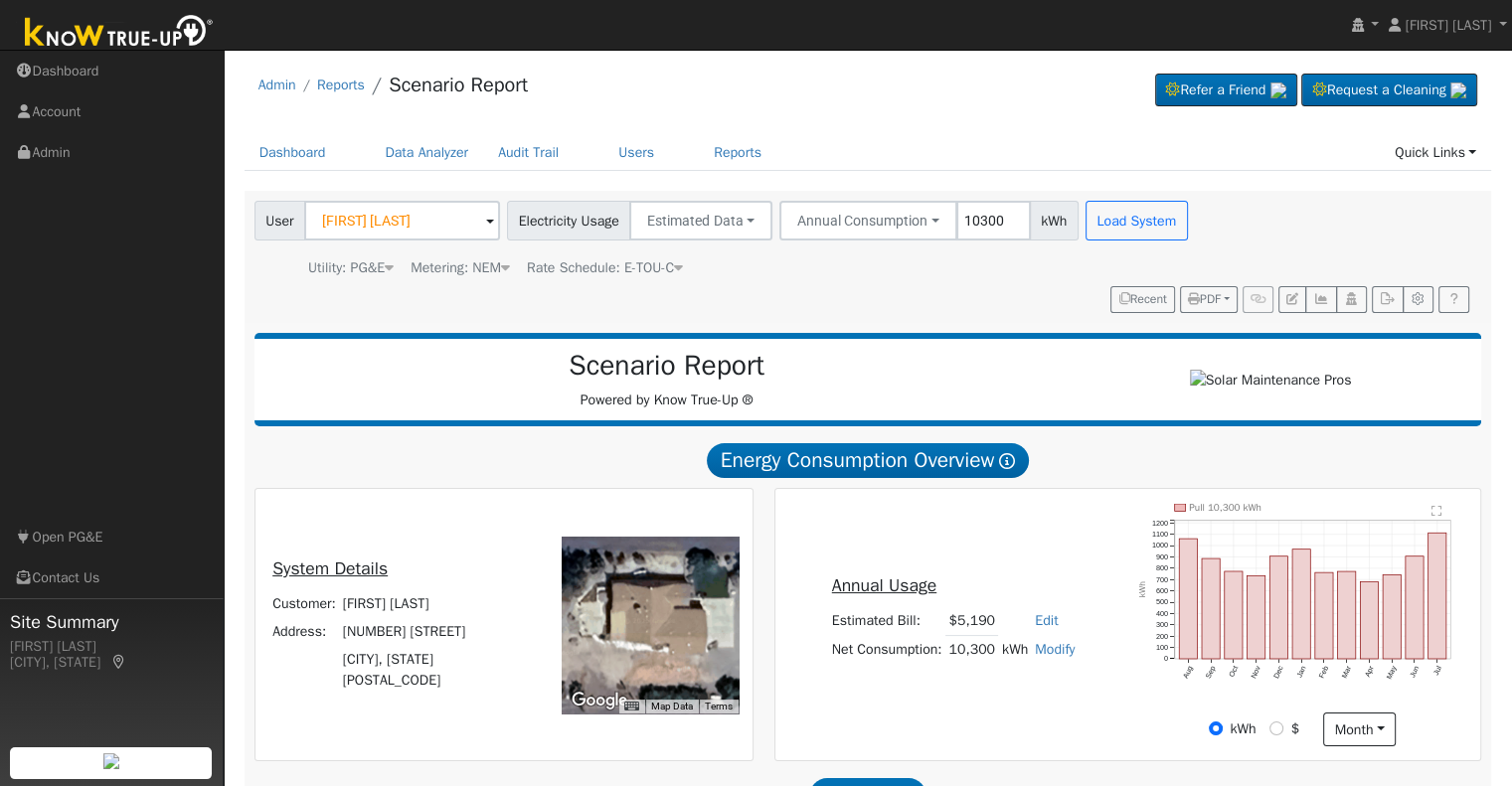 scroll, scrollTop: 224, scrollLeft: 0, axis: vertical 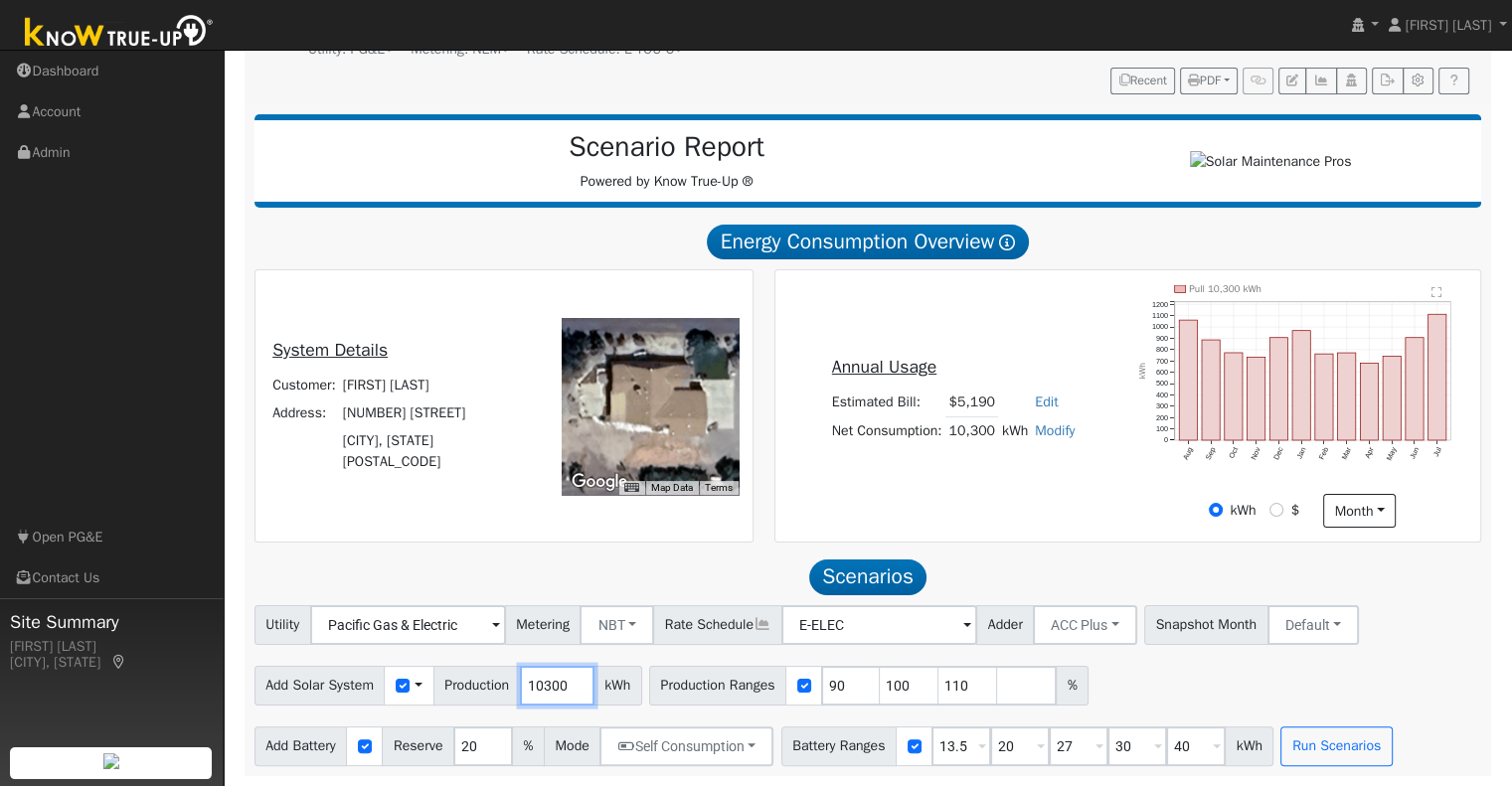 click on "10300" at bounding box center (557, 686) 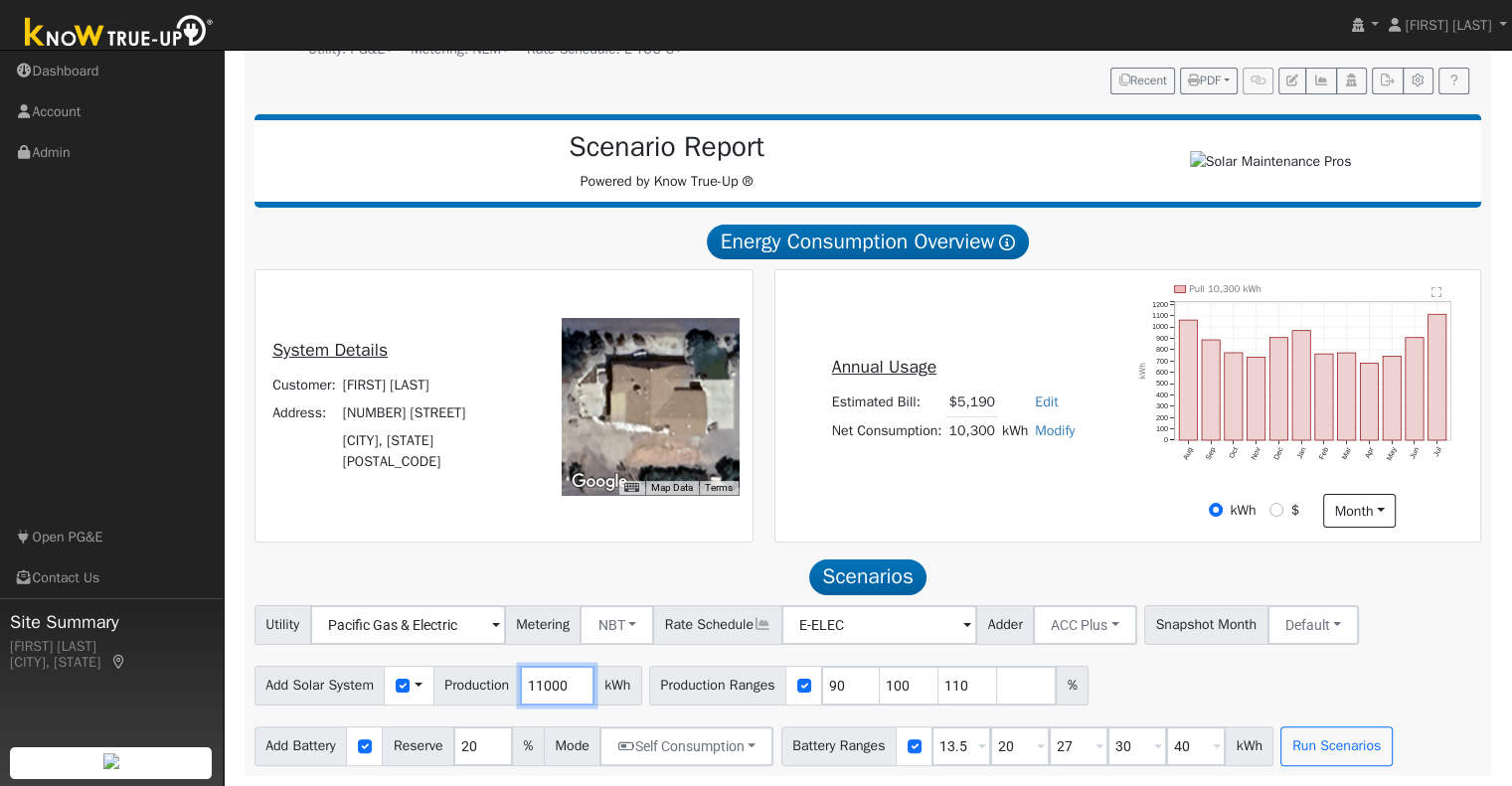 type on "11000" 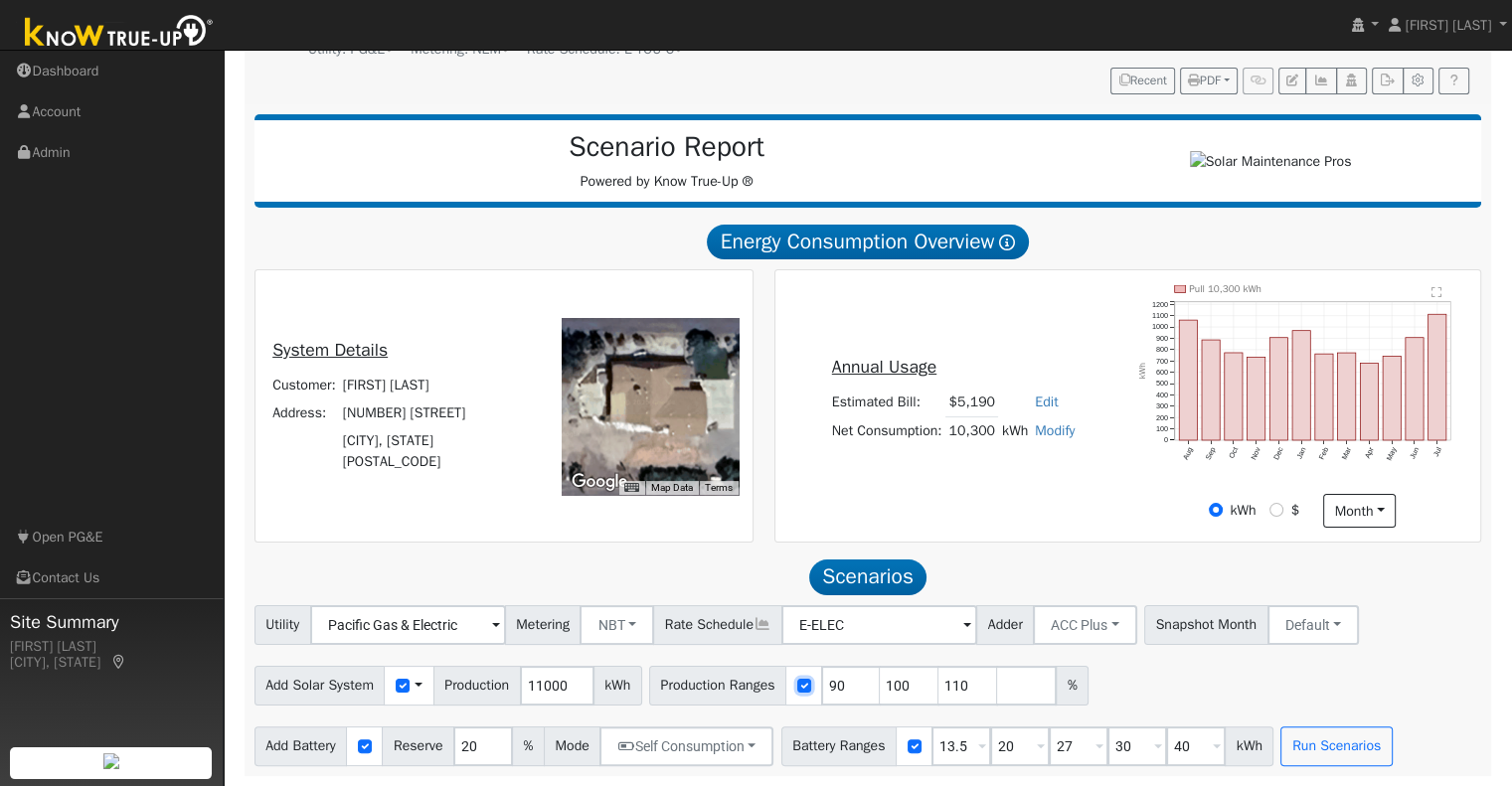 click at bounding box center [804, 686] 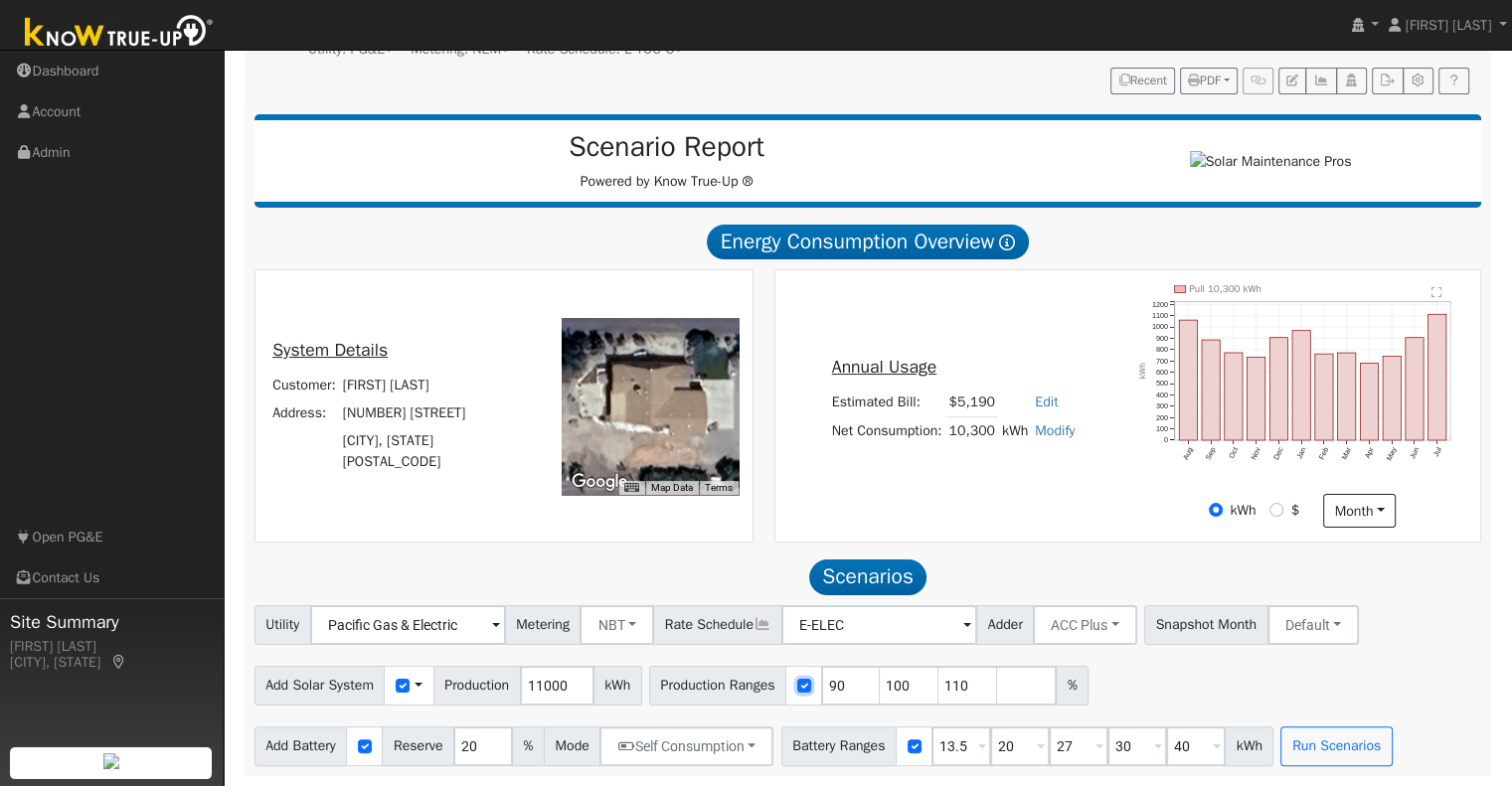 checkbox on "false" 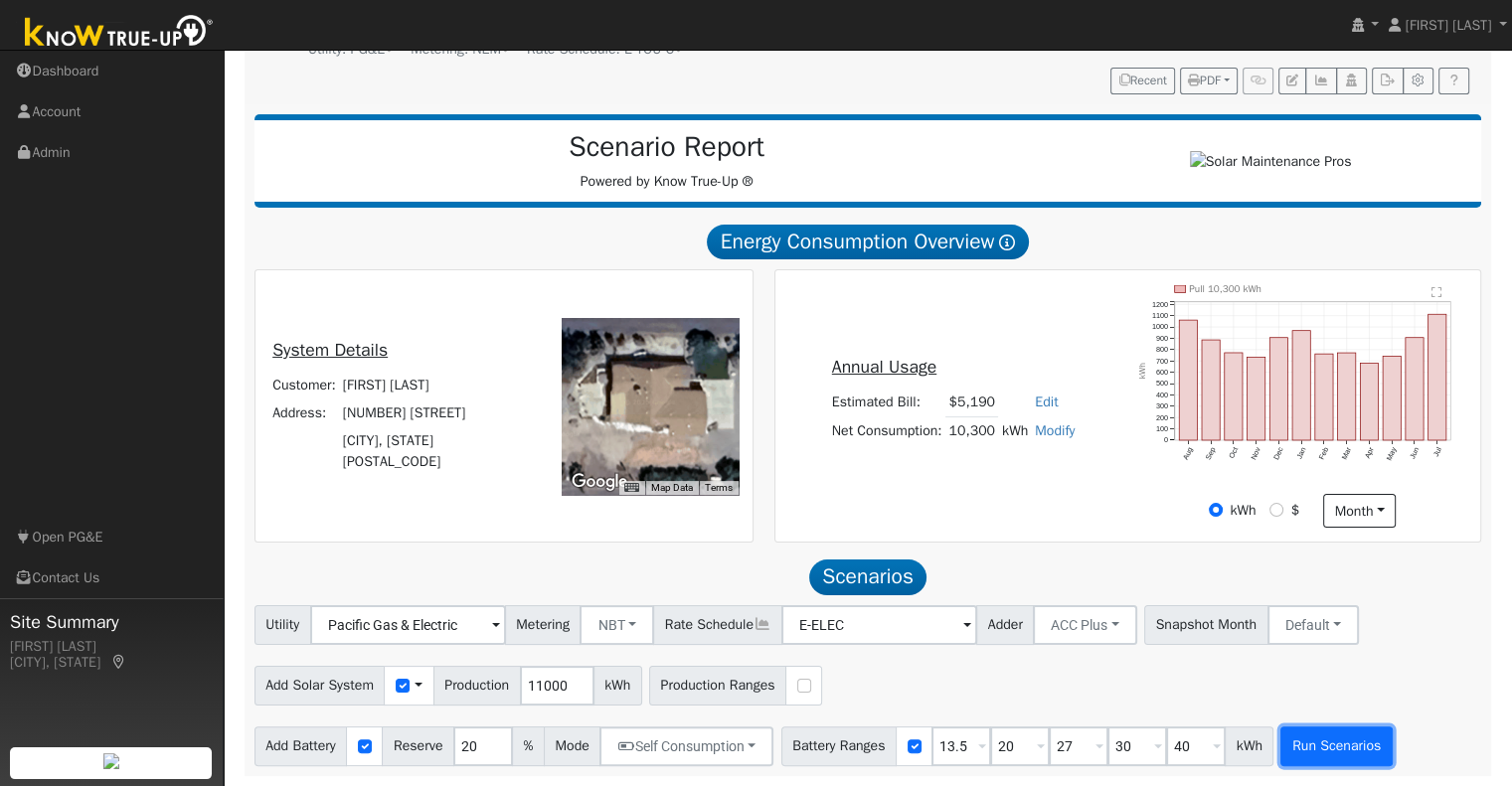 click on "Run Scenarios" at bounding box center (1336, 746) 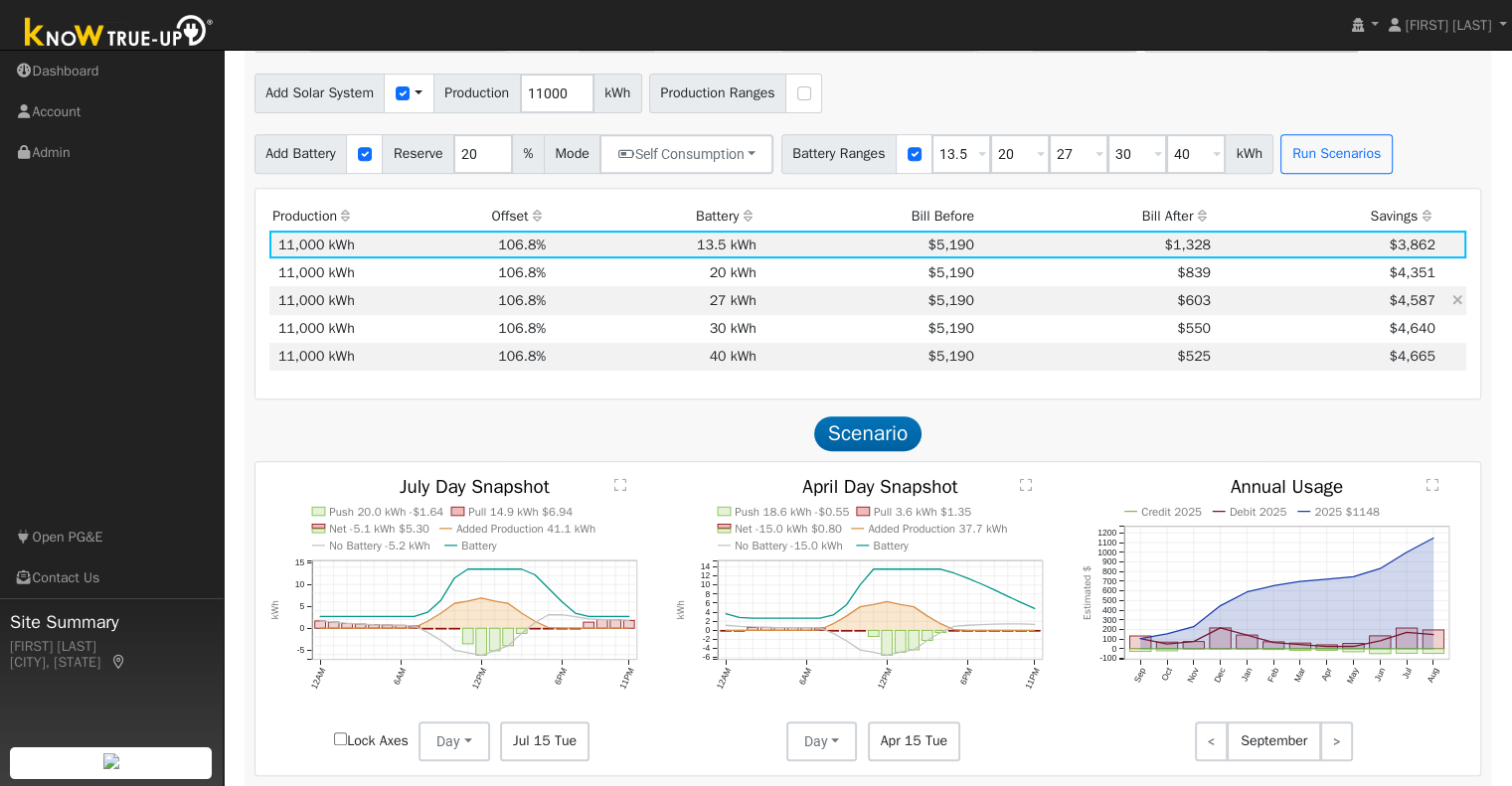 scroll, scrollTop: 771, scrollLeft: 0, axis: vertical 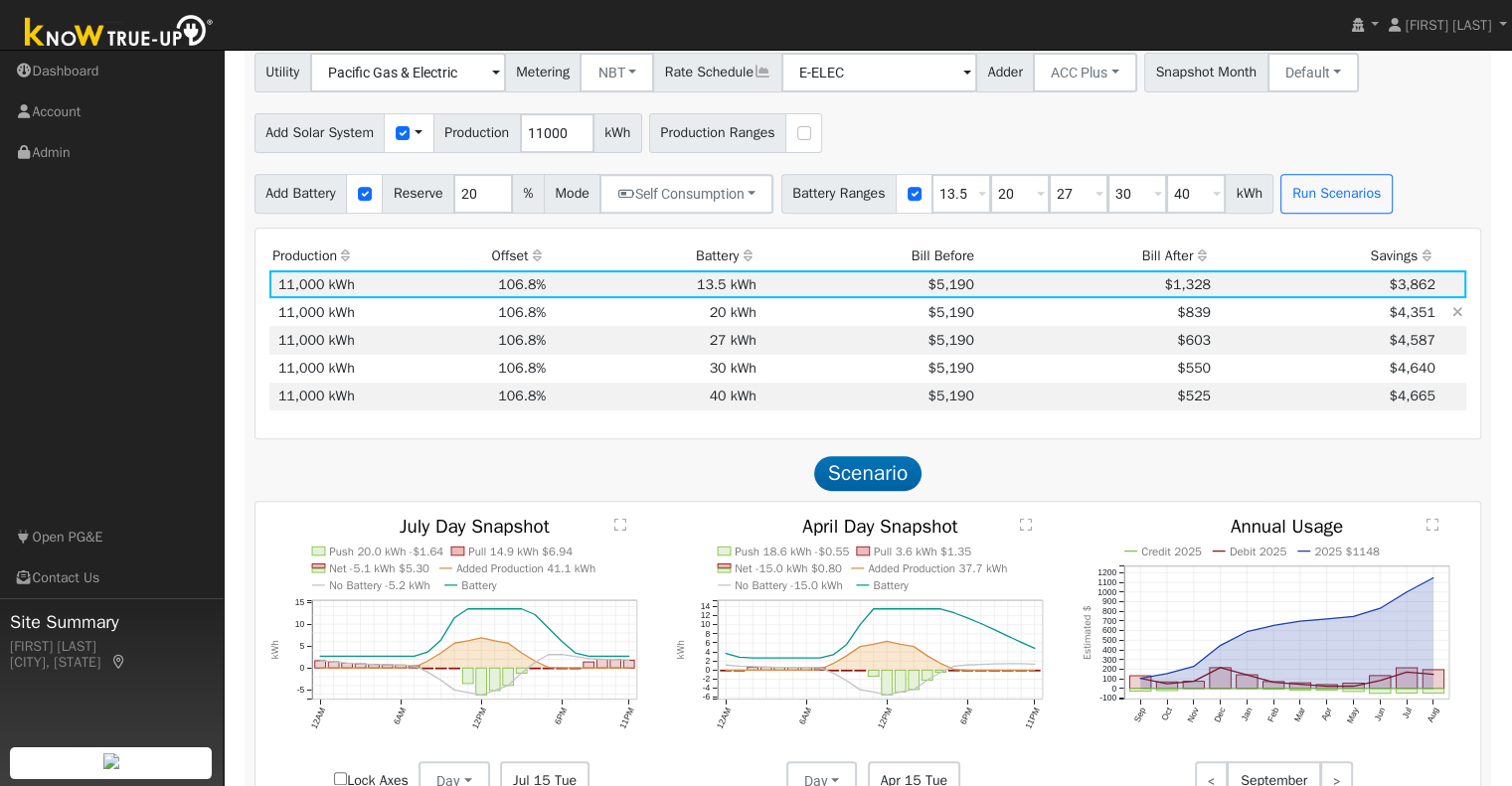 click on "$839" at bounding box center (1095, 312) 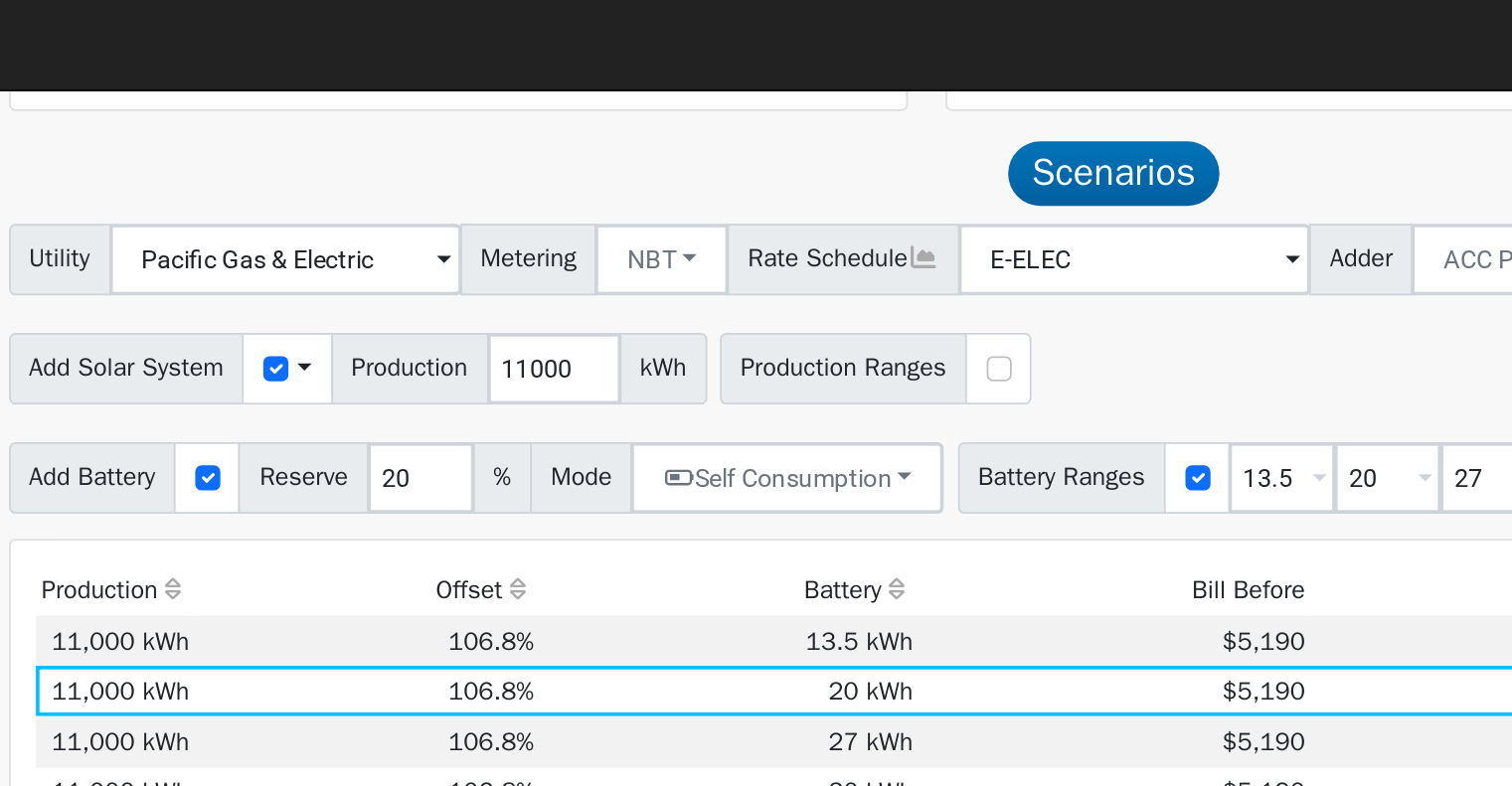 scroll, scrollTop: 699, scrollLeft: 0, axis: vertical 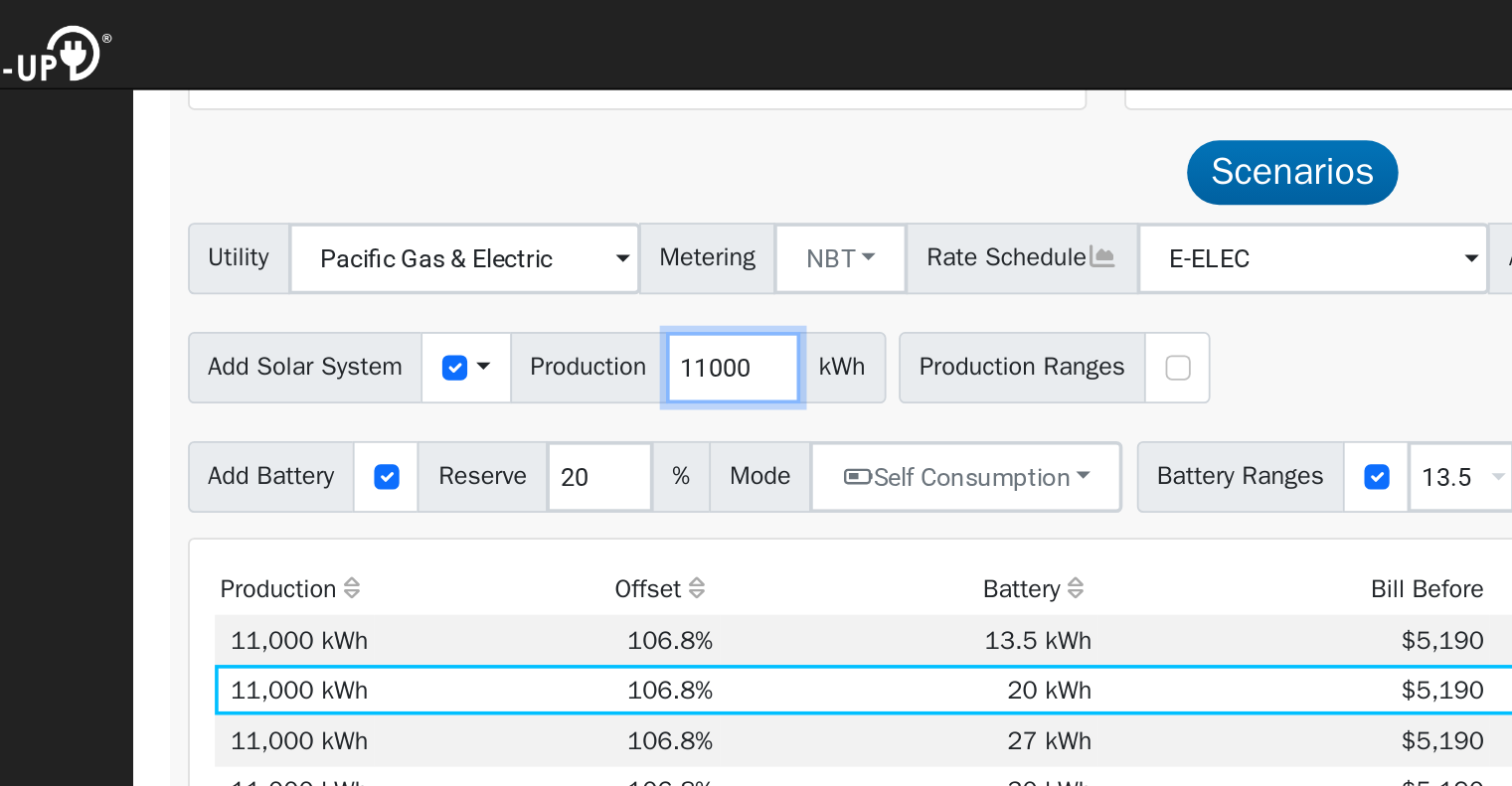 click on "11000" at bounding box center (557, 205) 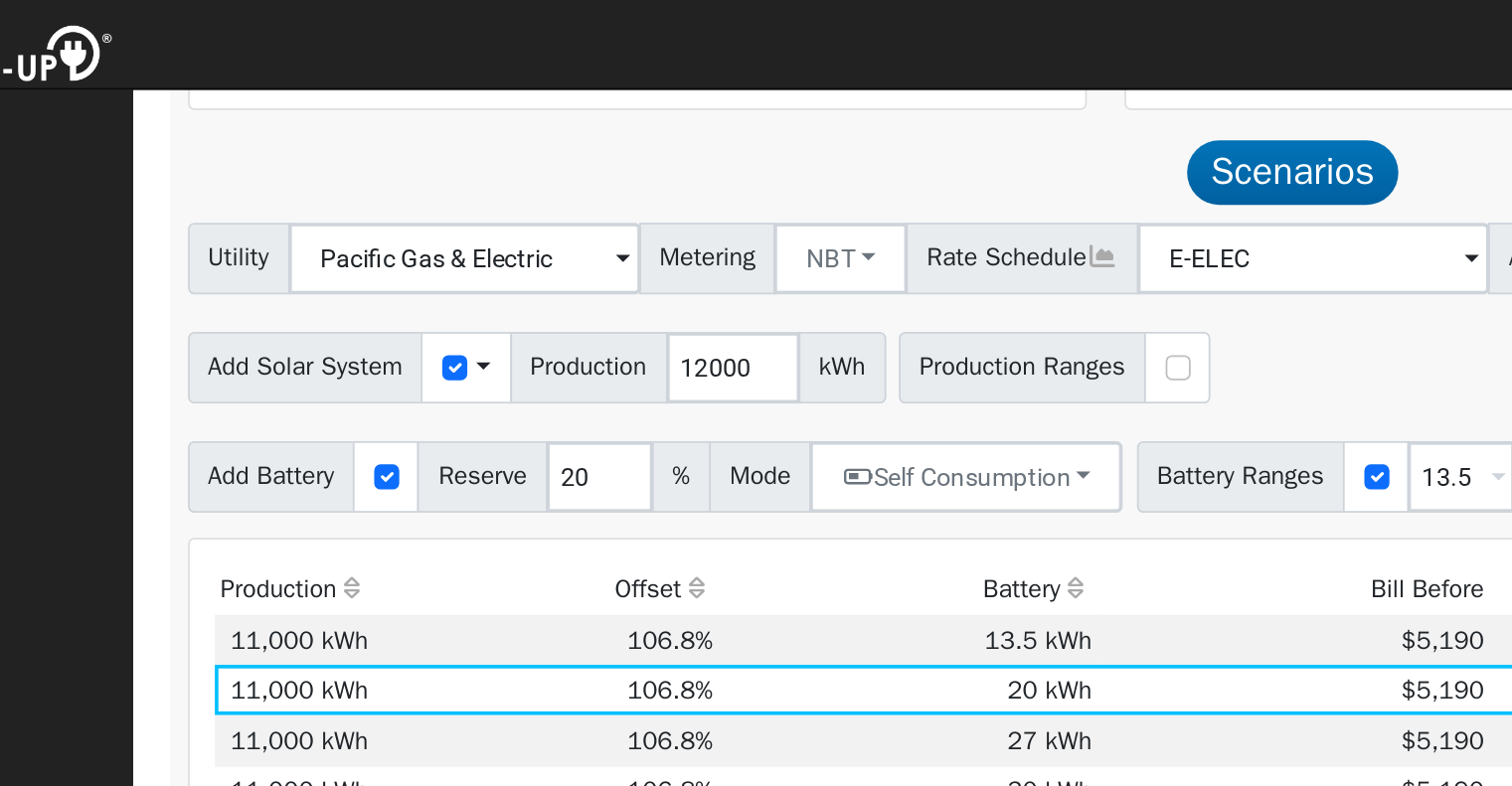 click on "Utility Pacific Gas & Electric Metering NBT NEM NBT  Rate Schedule  E-ELEC Adder ACC Plus - None - ACC Plus SB-535 Snapshot Month Default Jan Feb Mar Apr May Jun Jul Aug Sep Oct Nov Dec Add Solar System Use CSV Data Production 12000 kWh Production Ranges Add Battery Reserve 20 % Mode  Self Consumption  Self Consumption  Peak Savings    ACC High Value Push    Backup Battery Ranges 13.5 Overrides Reserve % Mode  None None  Self Consumption  Peak Savings    ACC High Value Push    Backup 20 Overrides Reserve % Mode  None None  Self Consumption  Peak Savings    ACC High Value Push    Backup 27 Overrides Reserve % Mode  None None  Self Consumption  Peak Savings    ACC High Value Push    Backup 30 Overrides Reserve % Mode  None None  Self Consumption  Peak Savings    ACC High Value Push    Backup 40 Overrides Reserve % Mode  None None  Self Consumption  Peak Savings    ACC High Value Push    Backup kWh Run Scenarios" at bounding box center (868, 205) 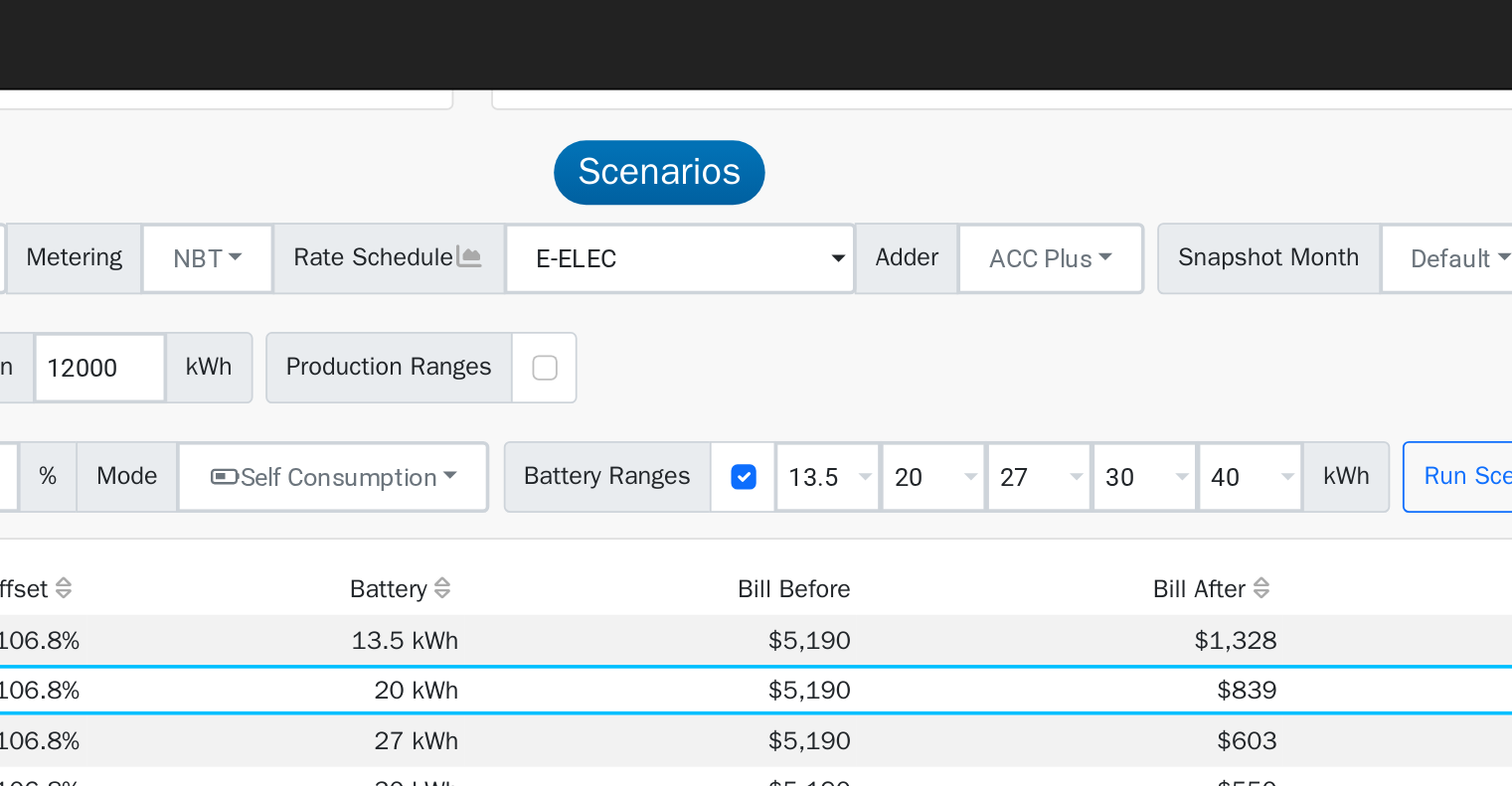 scroll, scrollTop: 700, scrollLeft: 0, axis: vertical 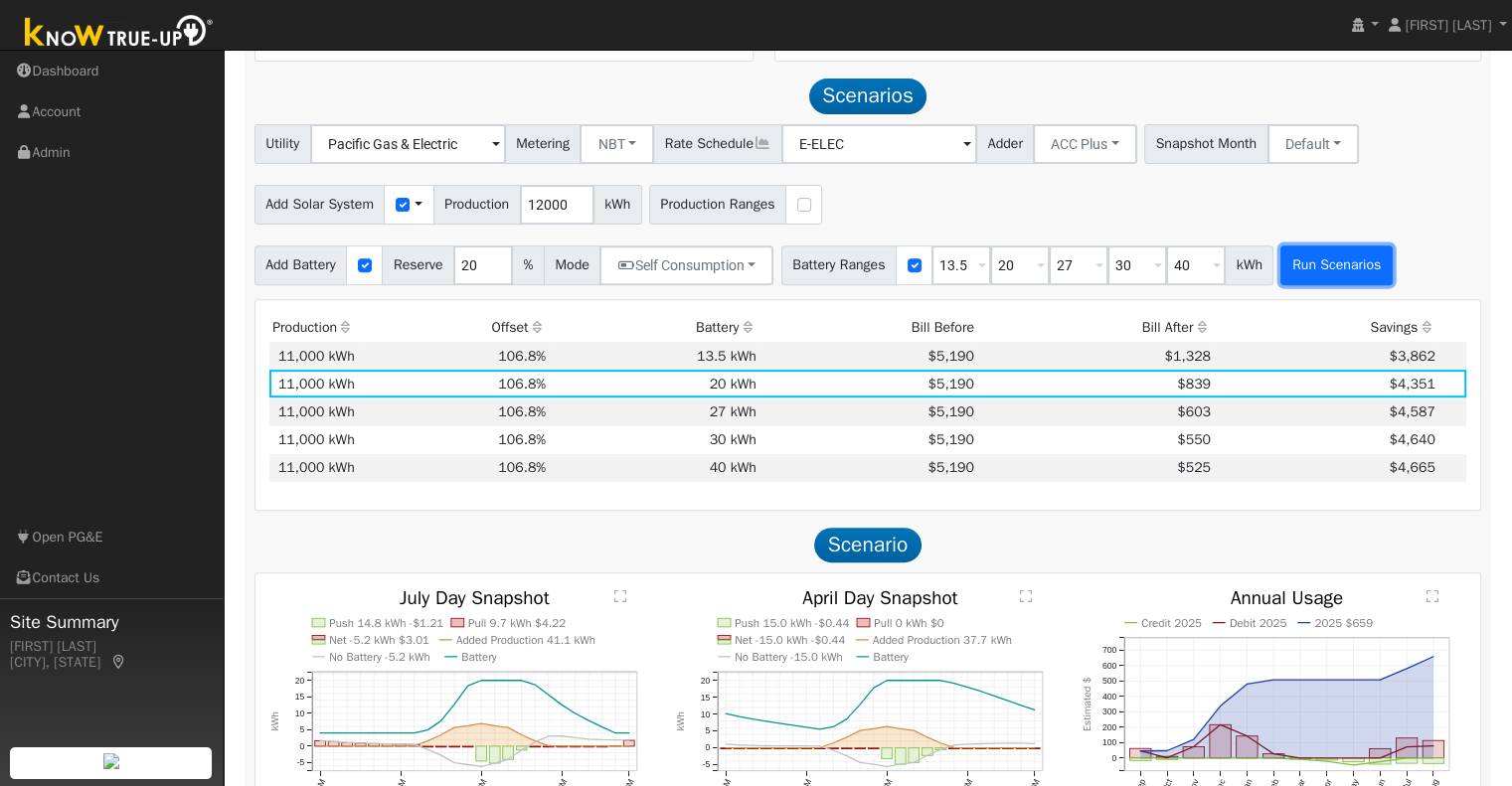 click on "Run Scenarios" at bounding box center [1336, 265] 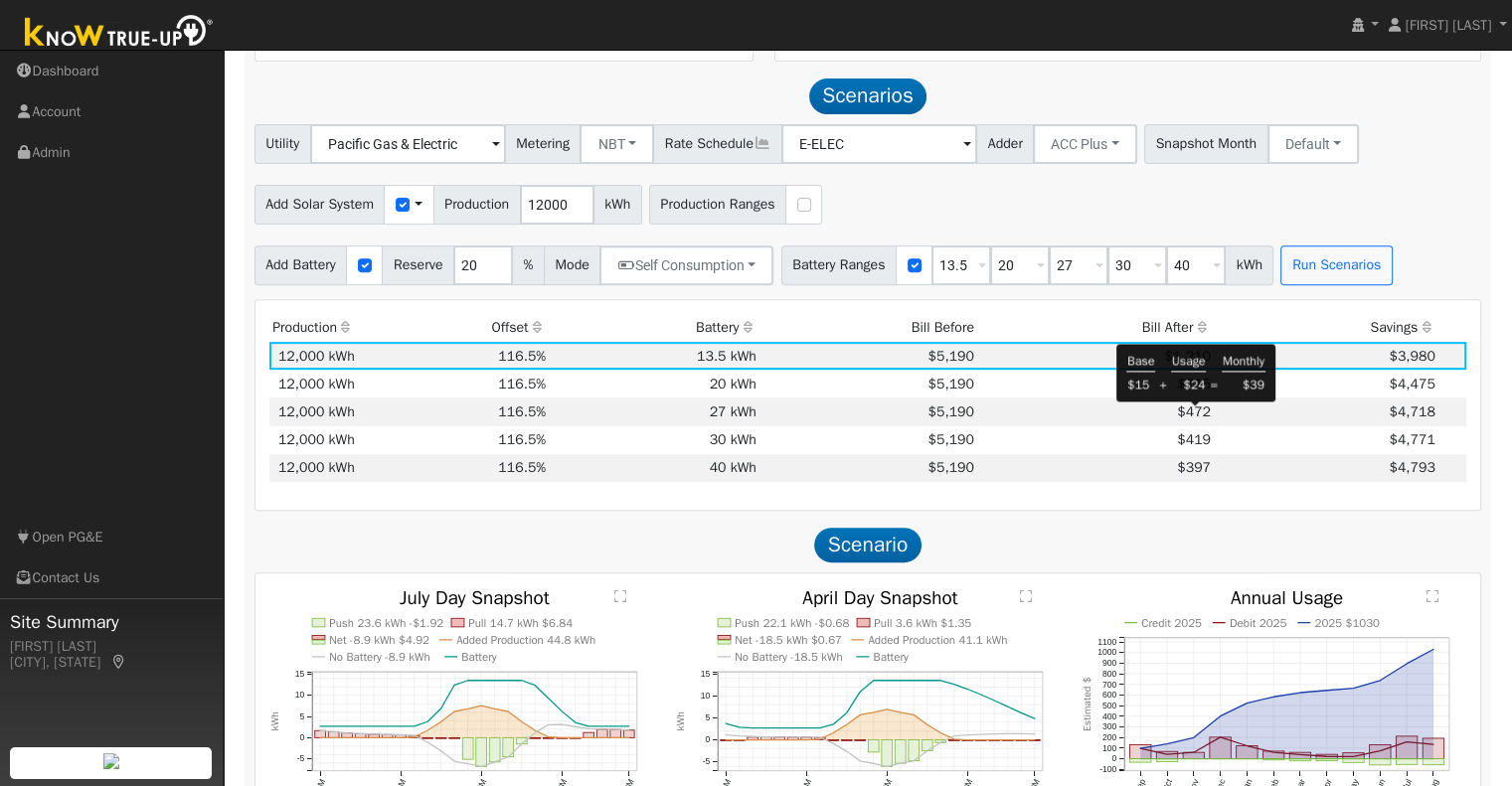 scroll, scrollTop: 721, scrollLeft: 0, axis: vertical 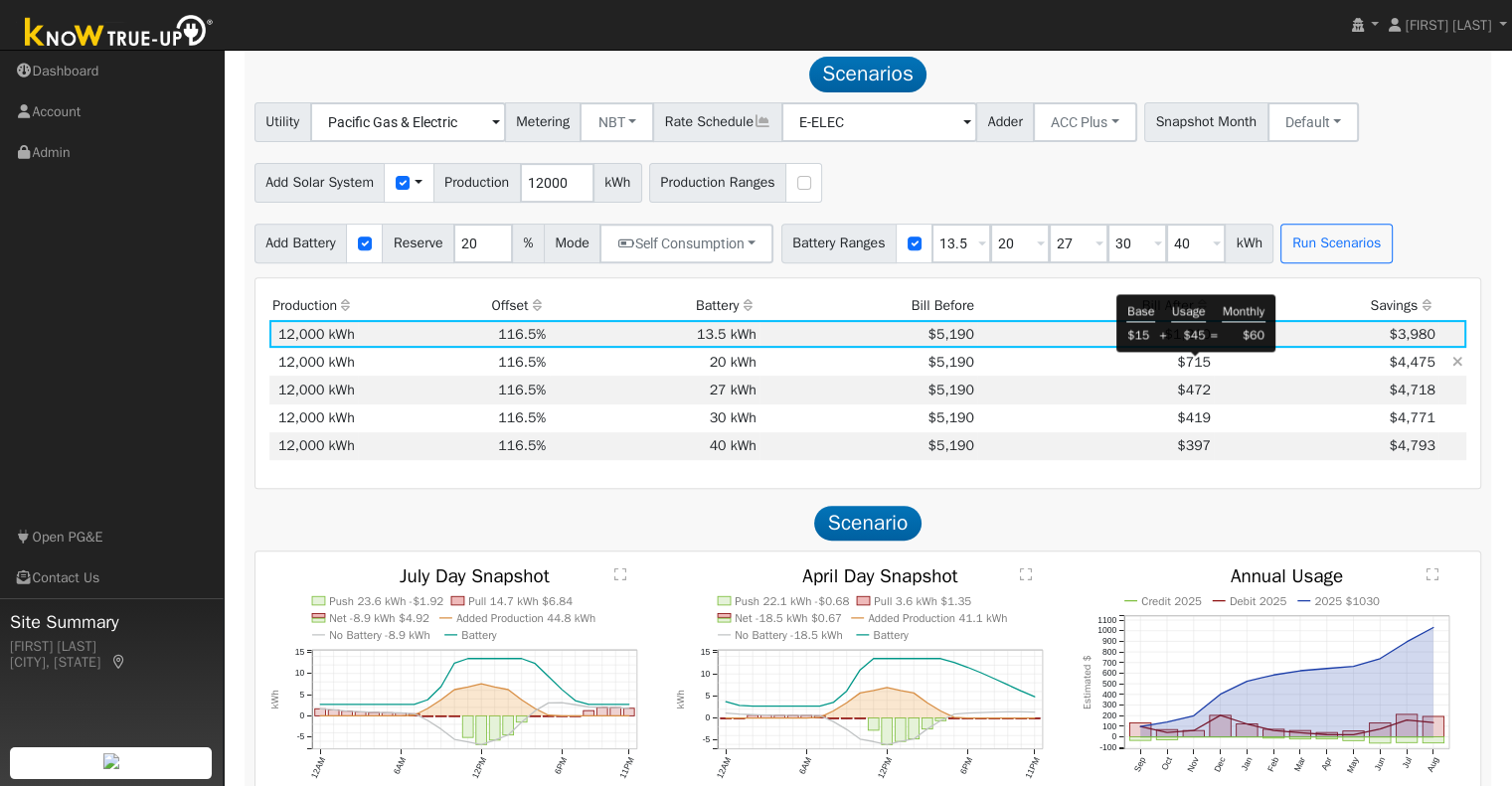 click on "$715" at bounding box center (1194, 362) 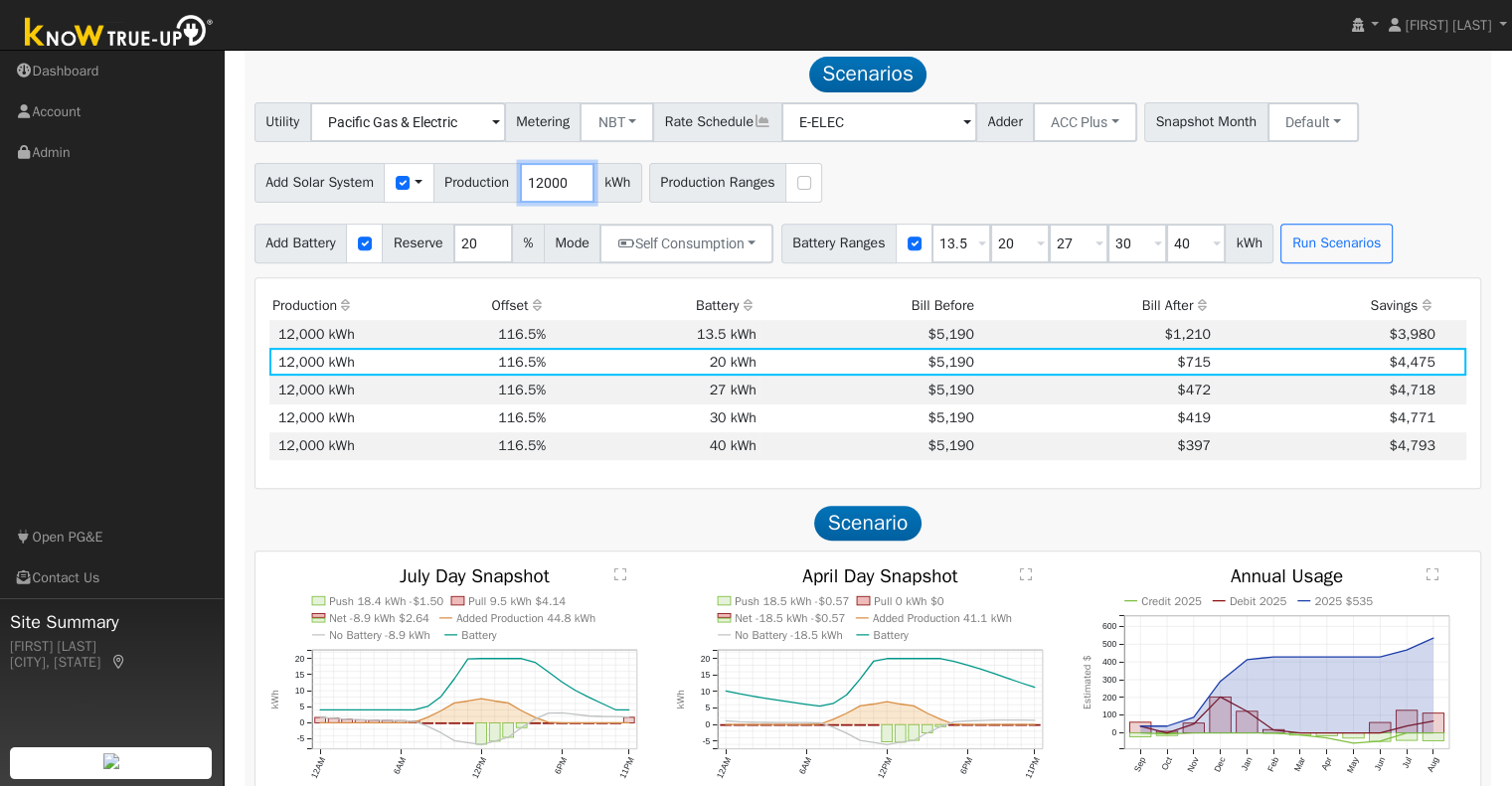 click on "12000" at bounding box center (557, 183) 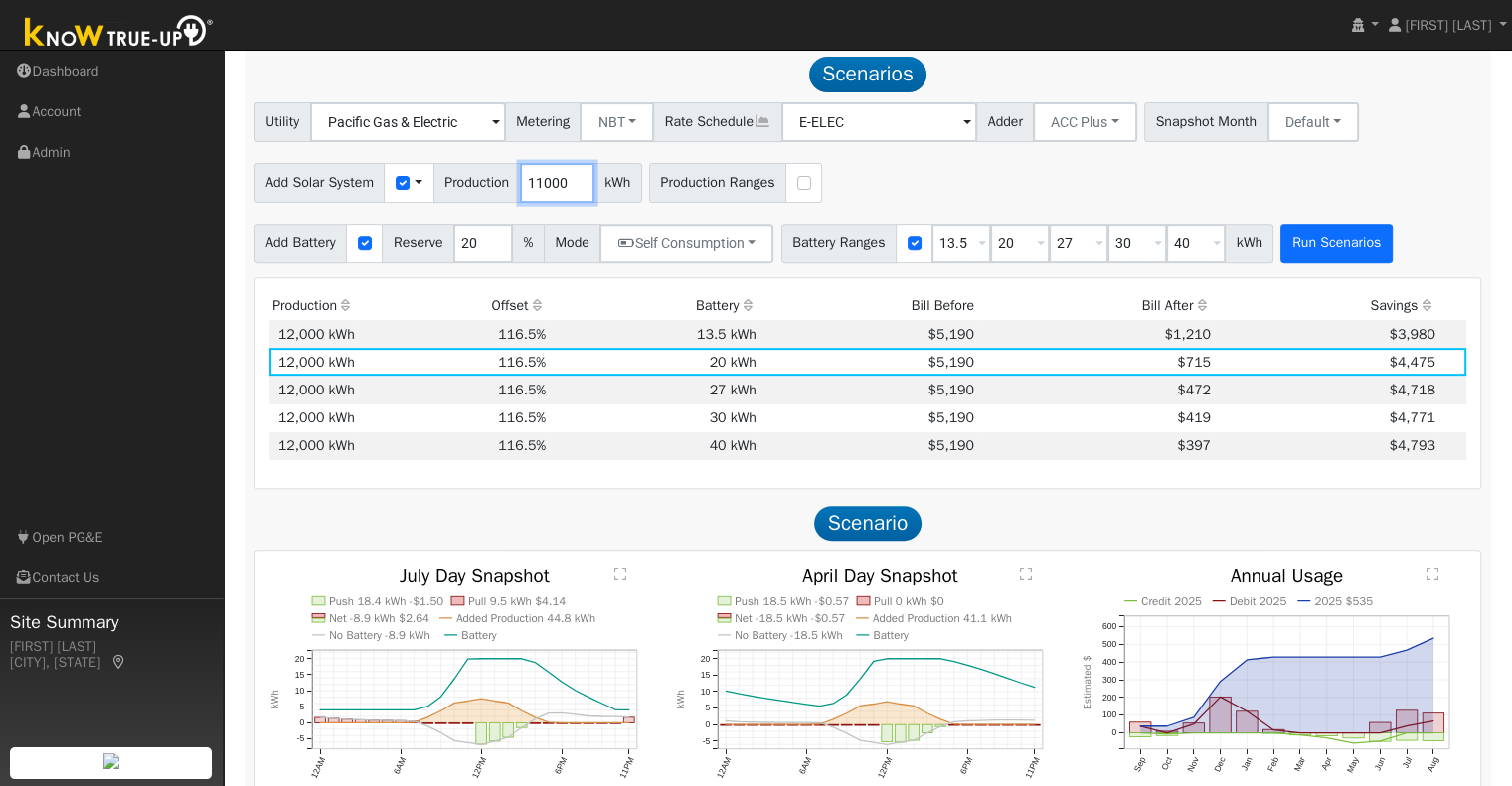 type on "11000" 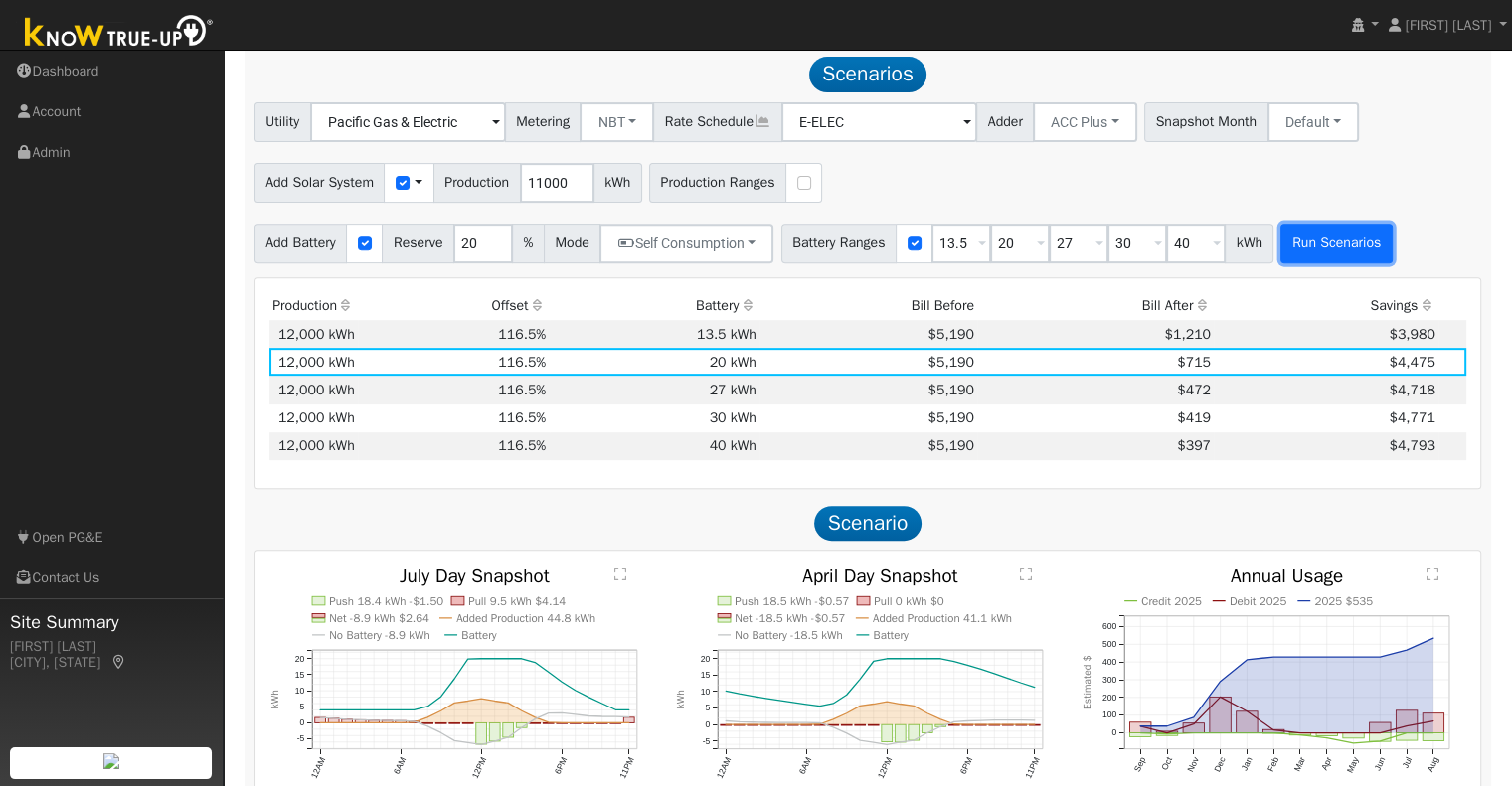 click on "Run Scenarios" at bounding box center (1336, 243) 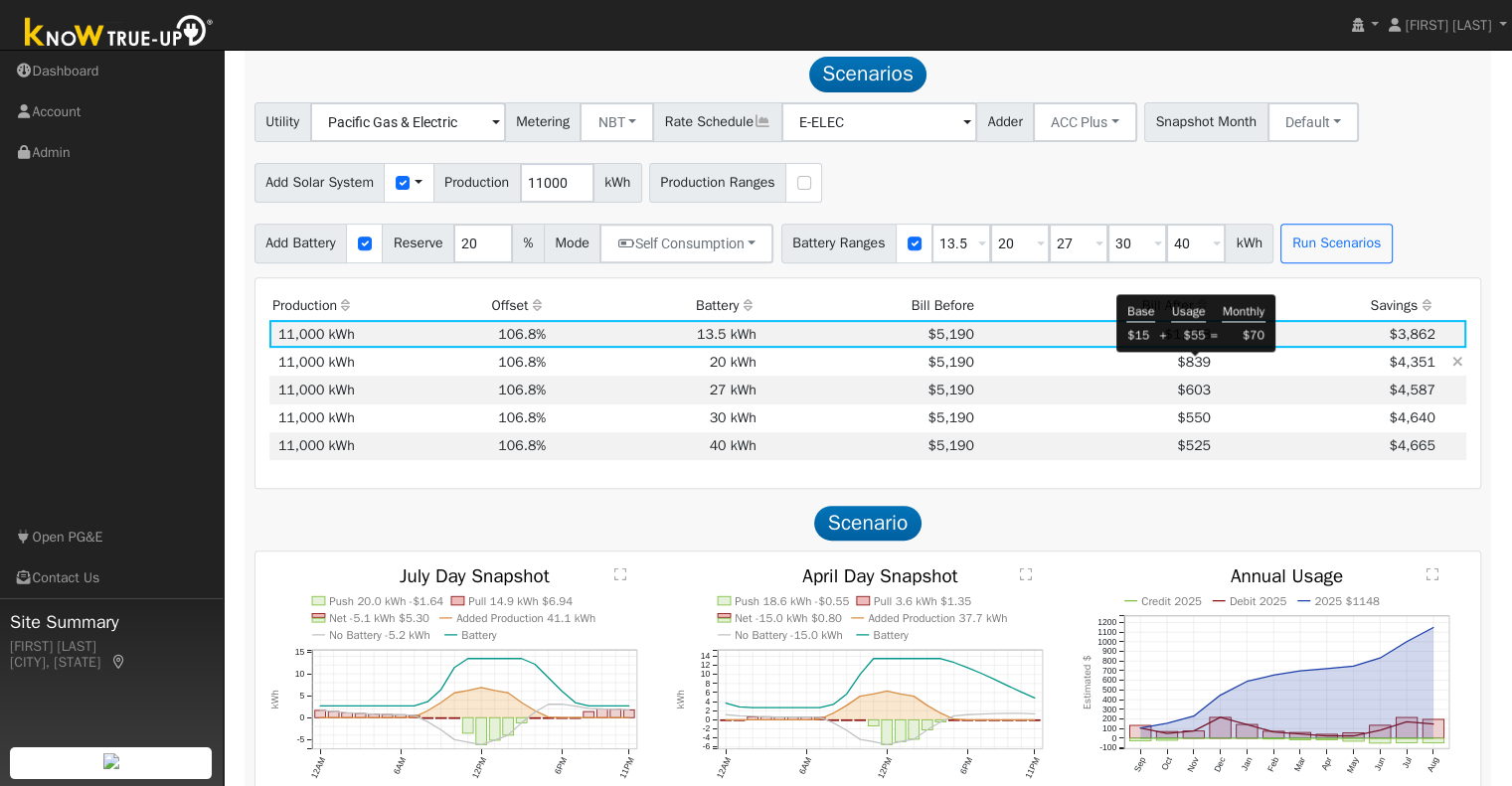 click on "$839" at bounding box center [1194, 362] 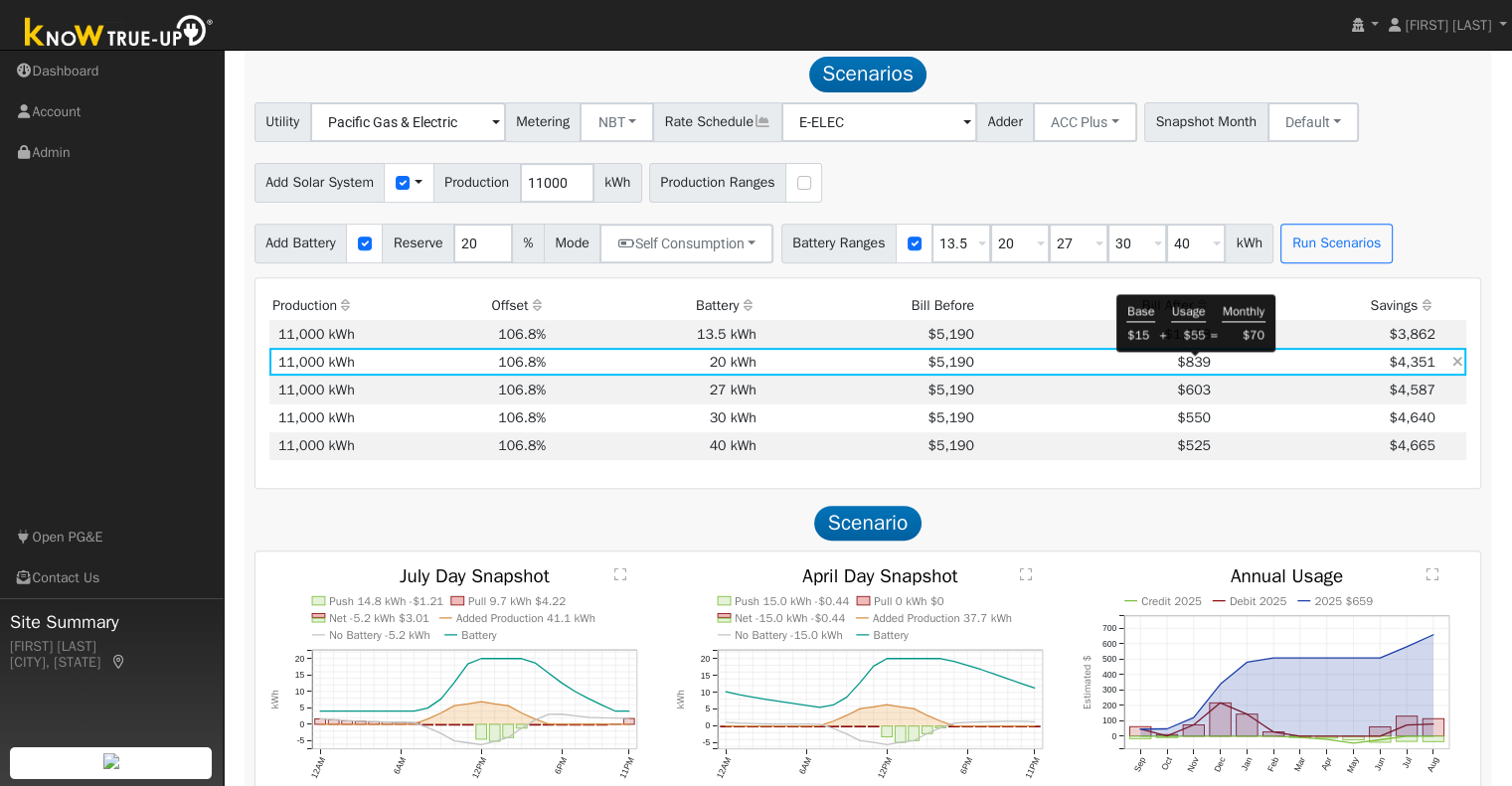 click on "$839" at bounding box center [1194, 362] 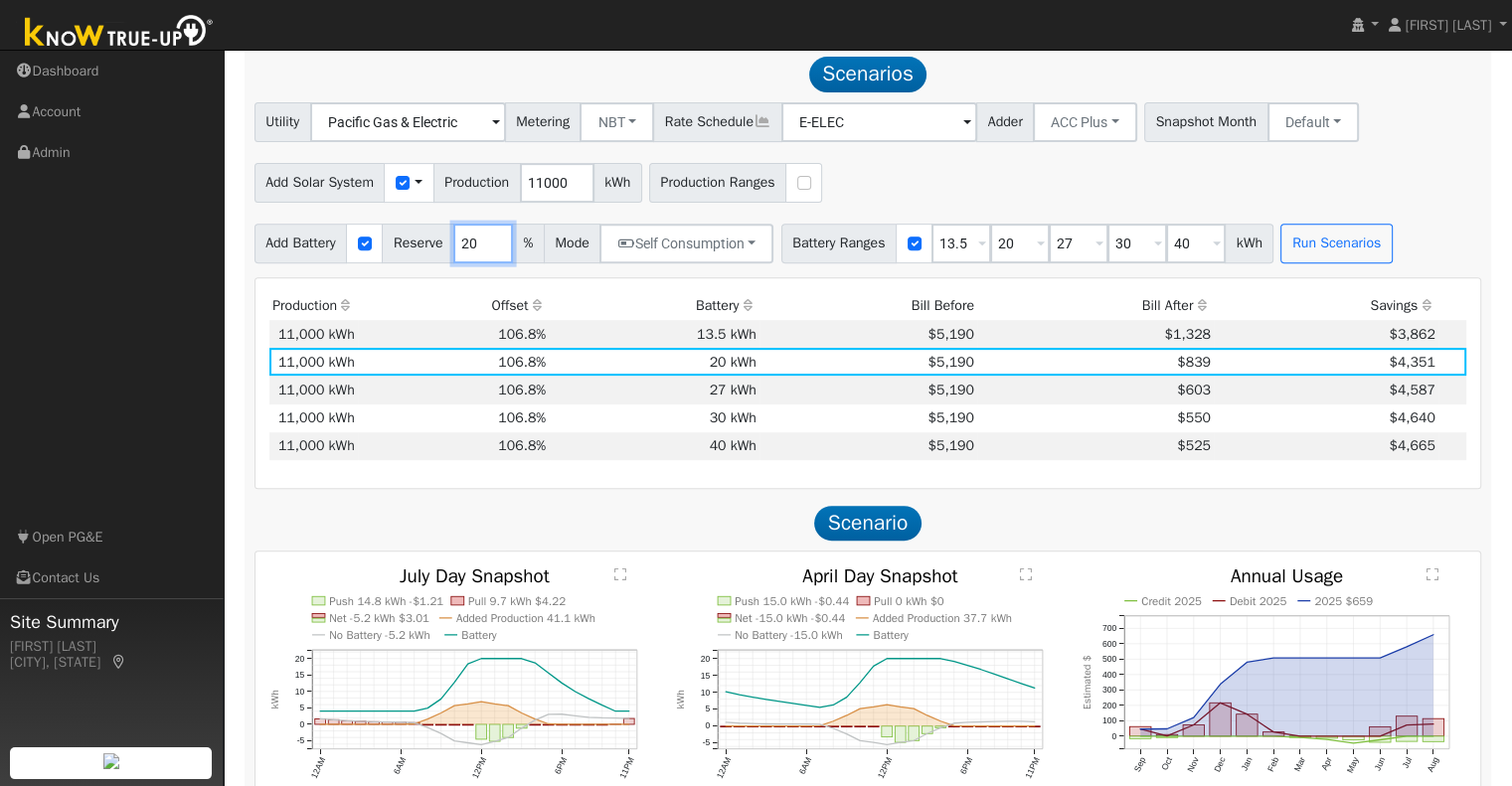 click on "20" at bounding box center (483, 243) 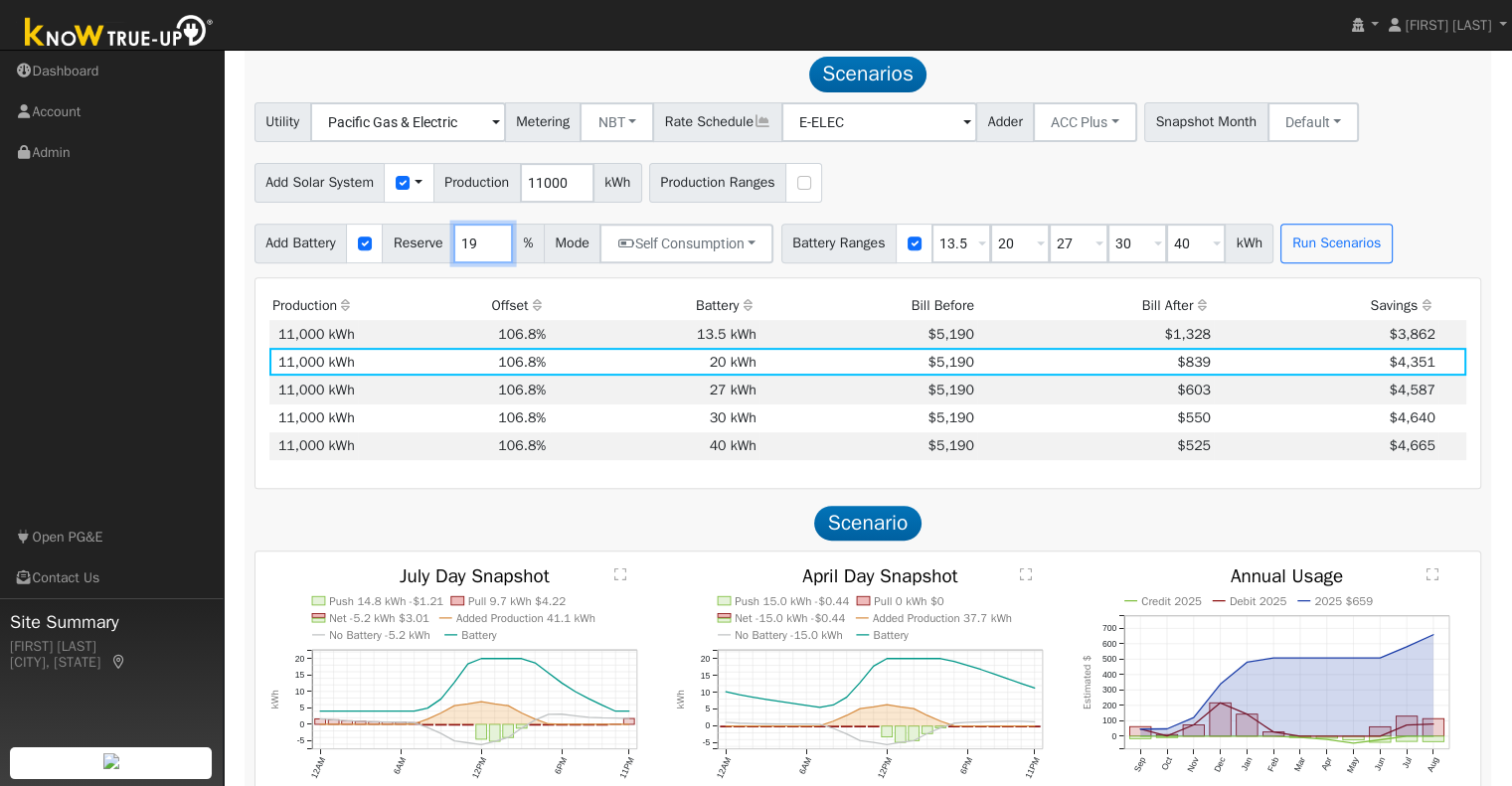 click on "19" at bounding box center [483, 243] 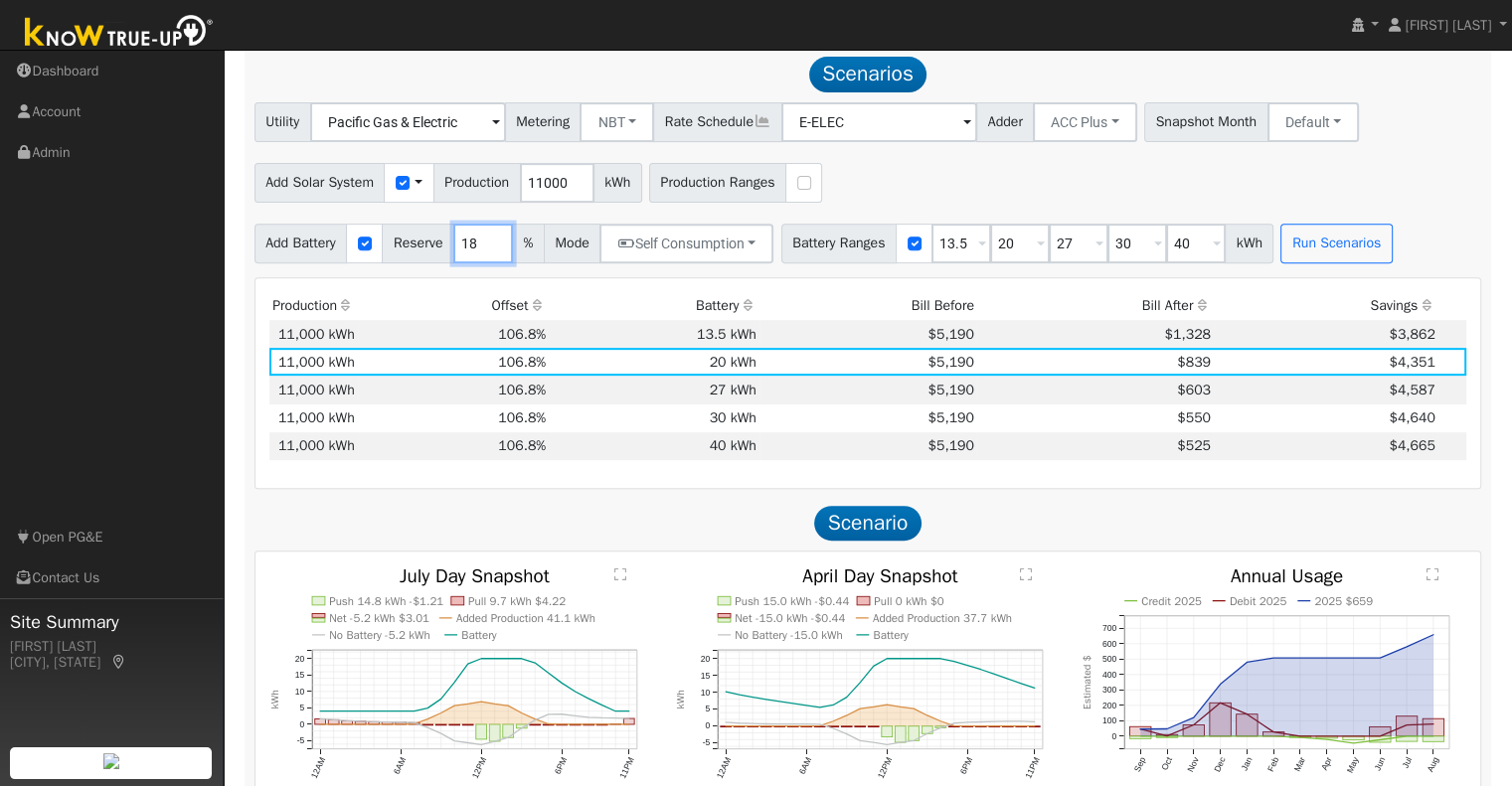 click on "18" at bounding box center [483, 243] 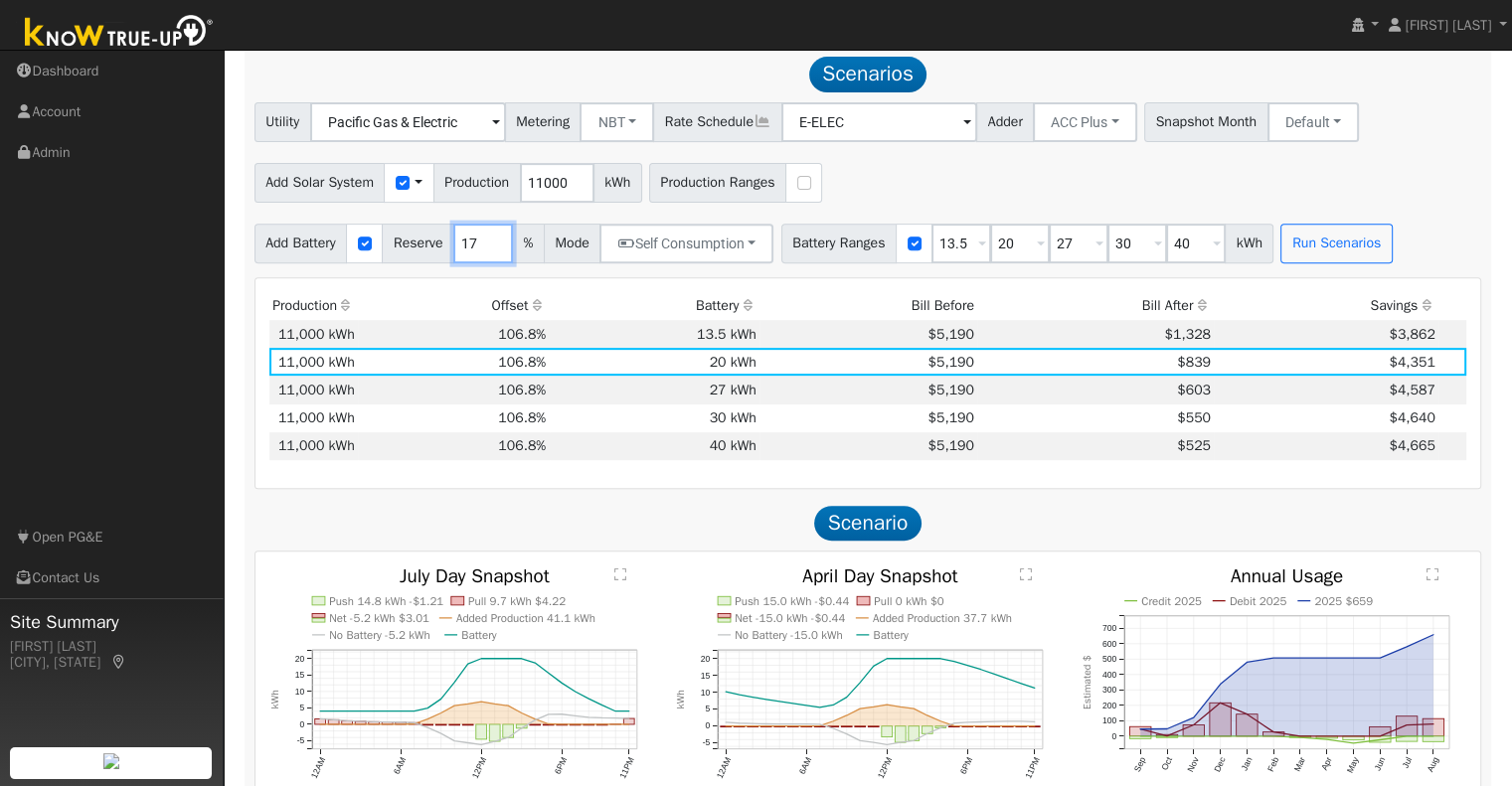 click on "17" at bounding box center (483, 243) 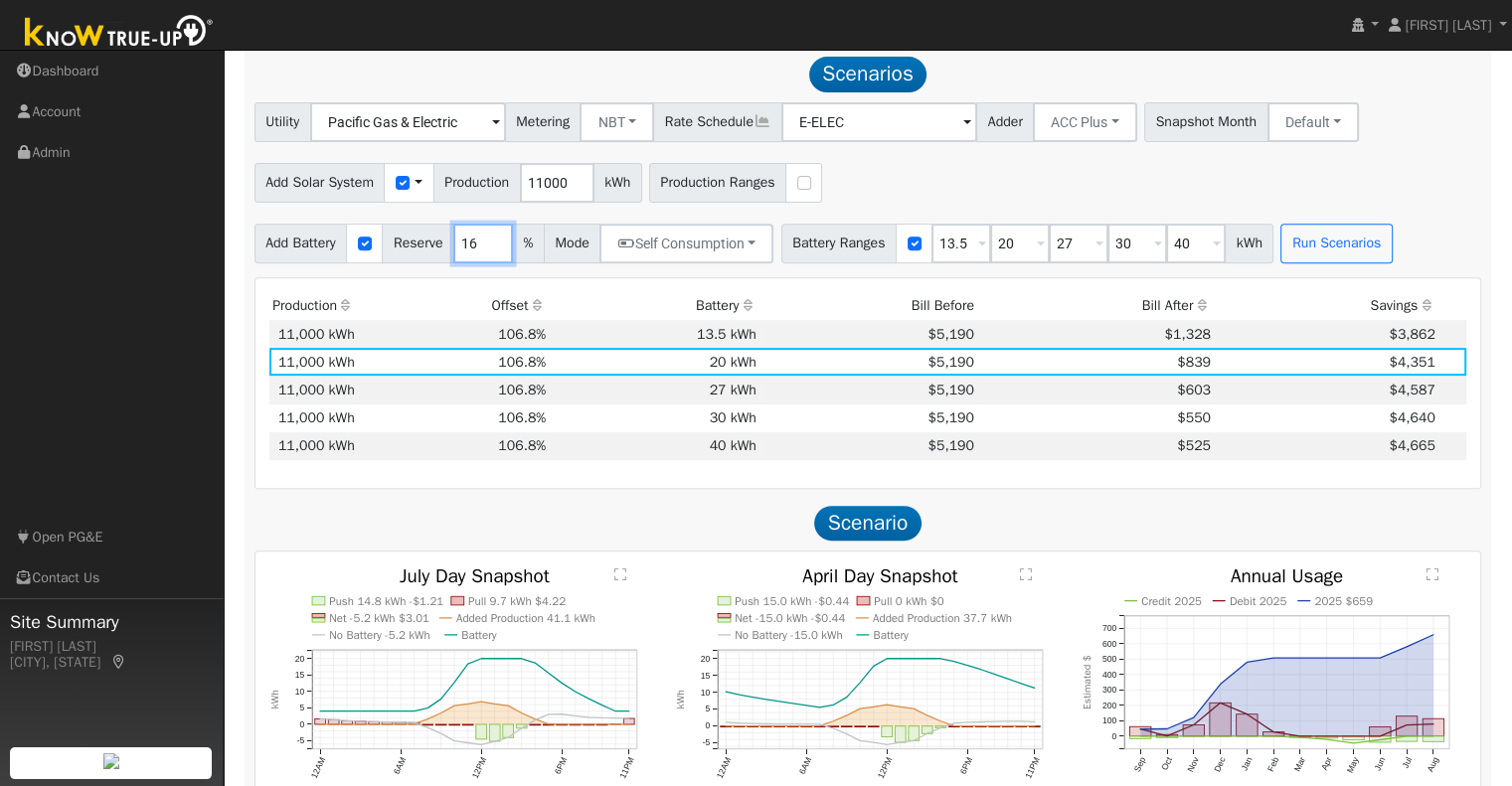 click on "16" at bounding box center (483, 243) 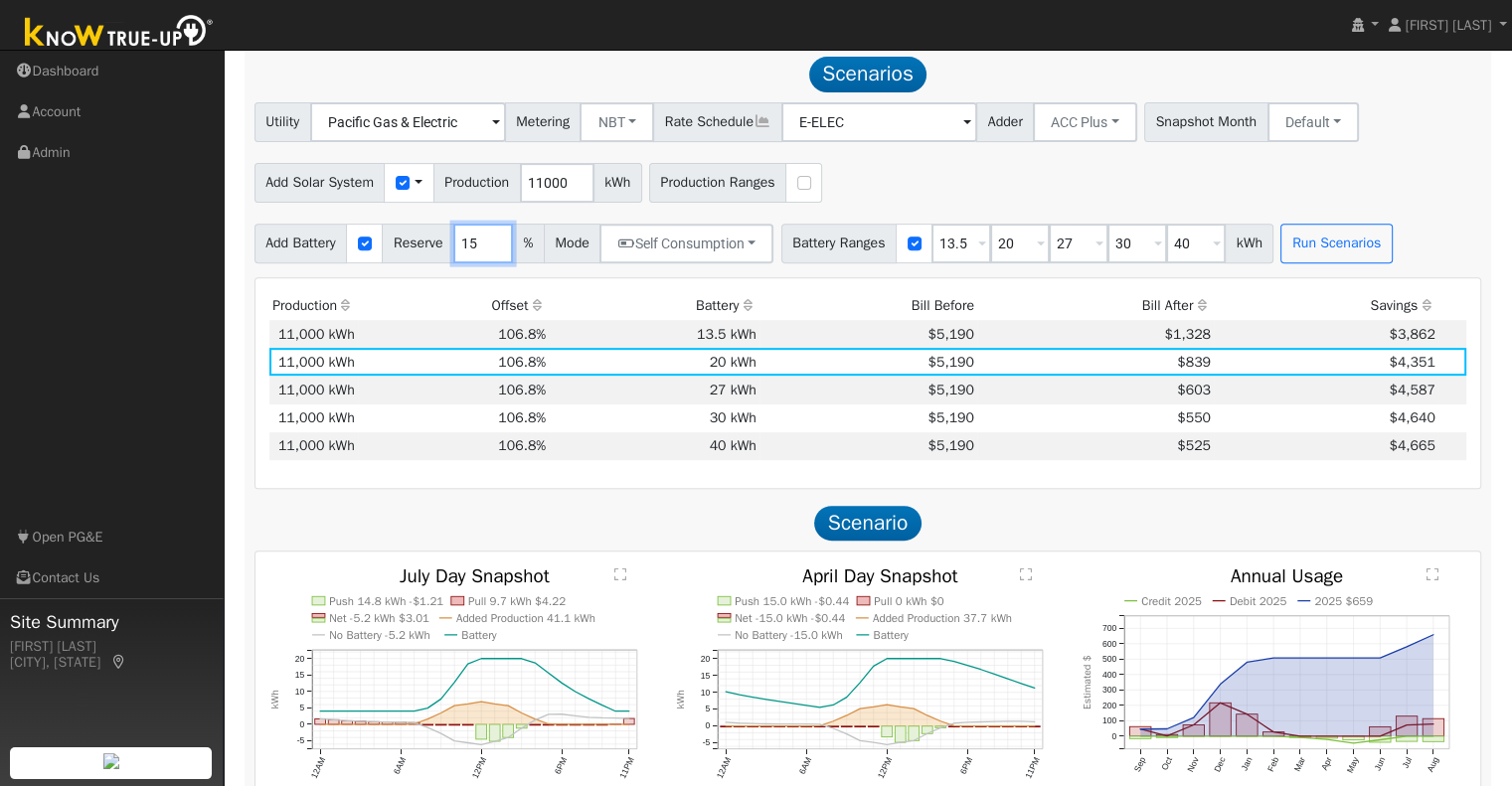 click on "15" at bounding box center (483, 243) 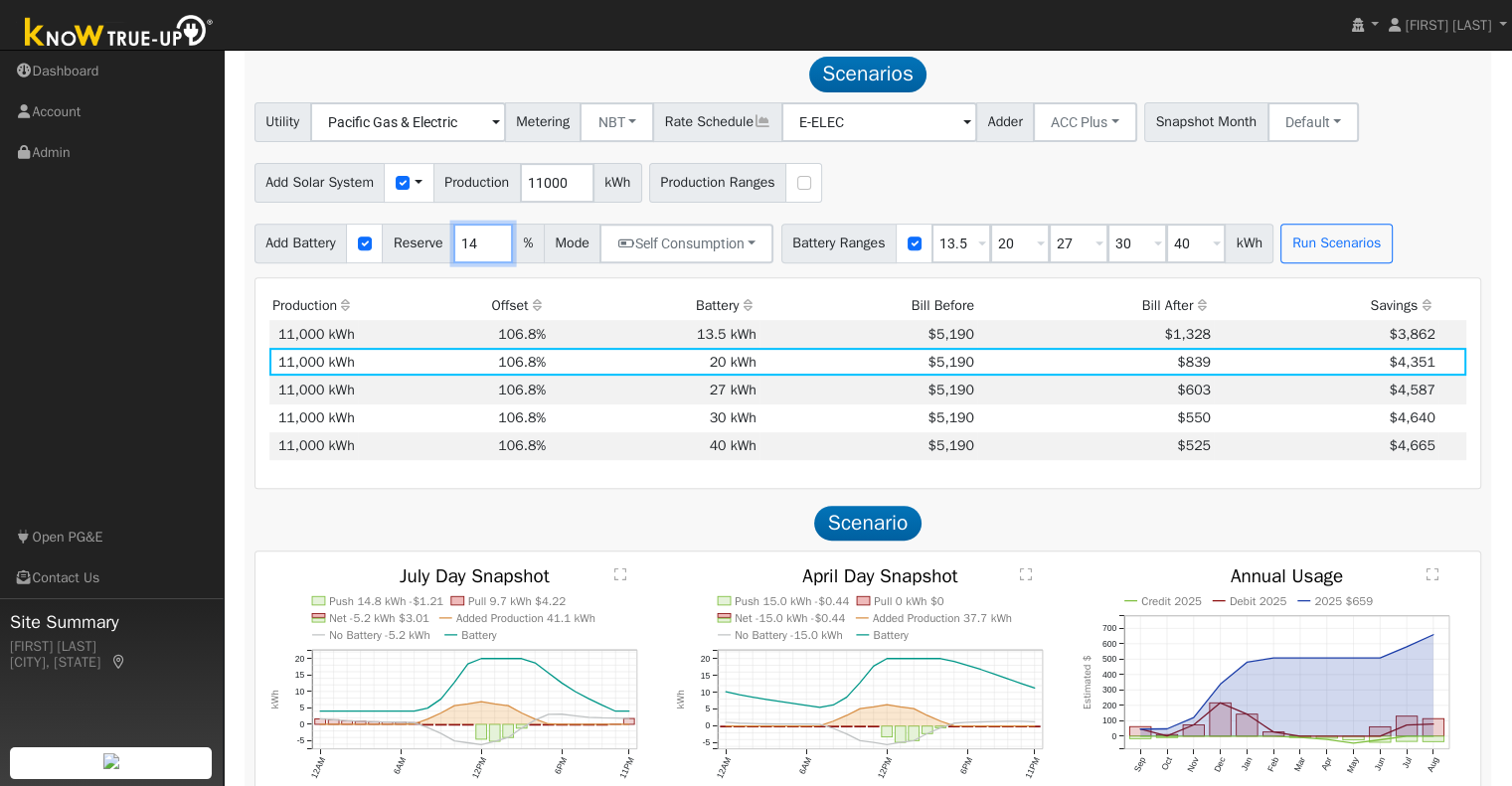 click on "14" at bounding box center [483, 243] 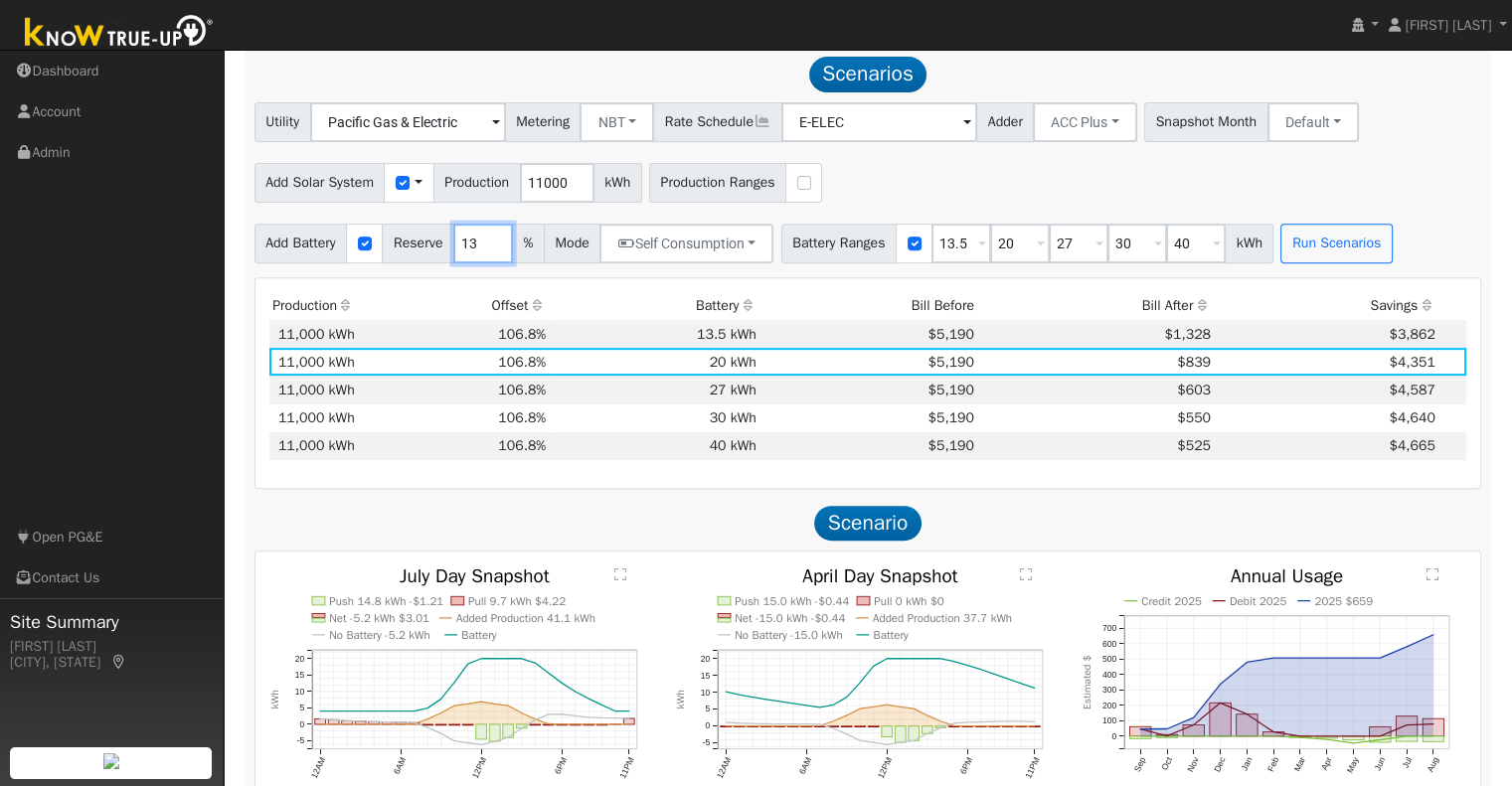 click on "13" at bounding box center [483, 243] 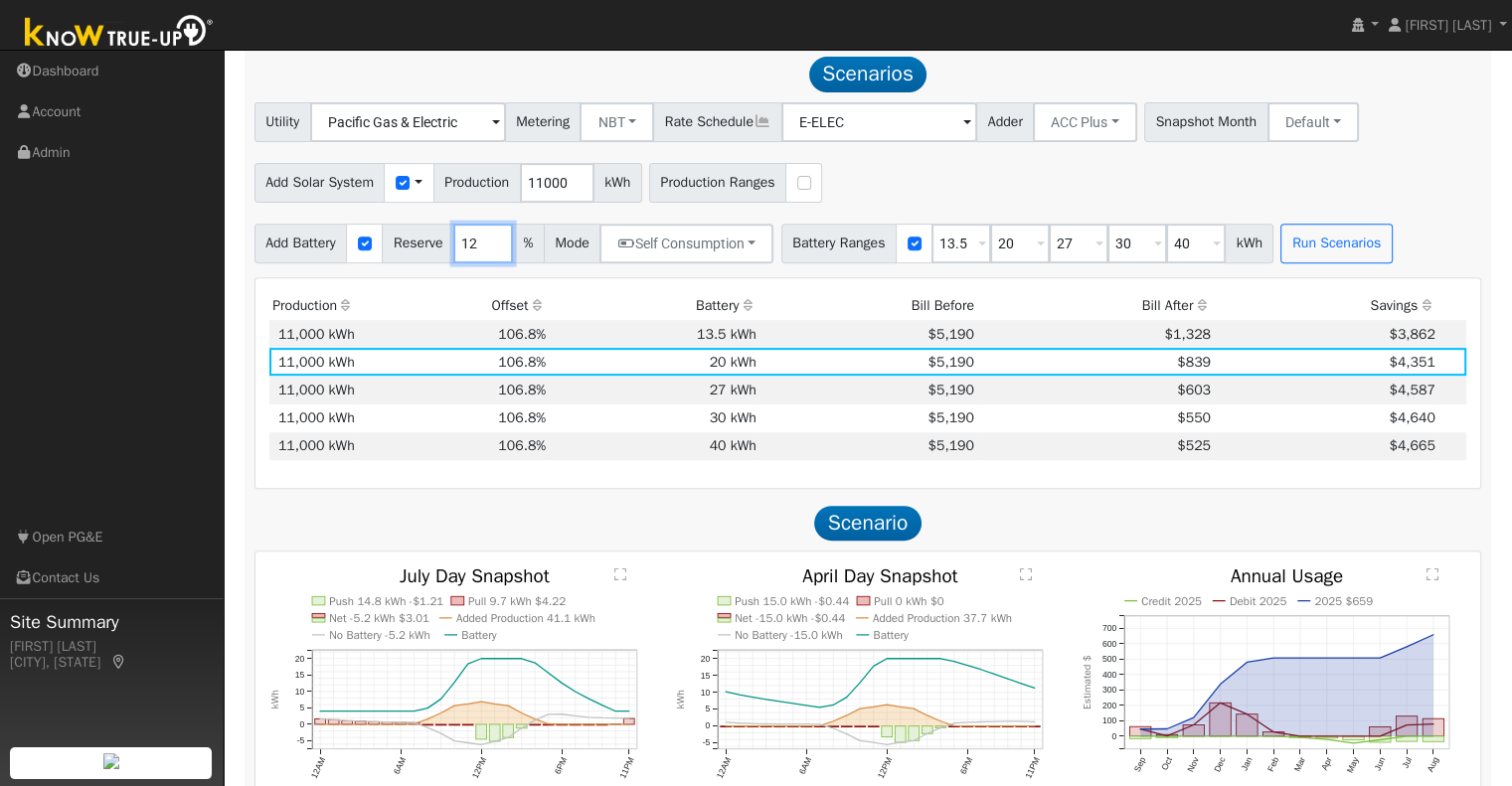 click on "12" at bounding box center [483, 243] 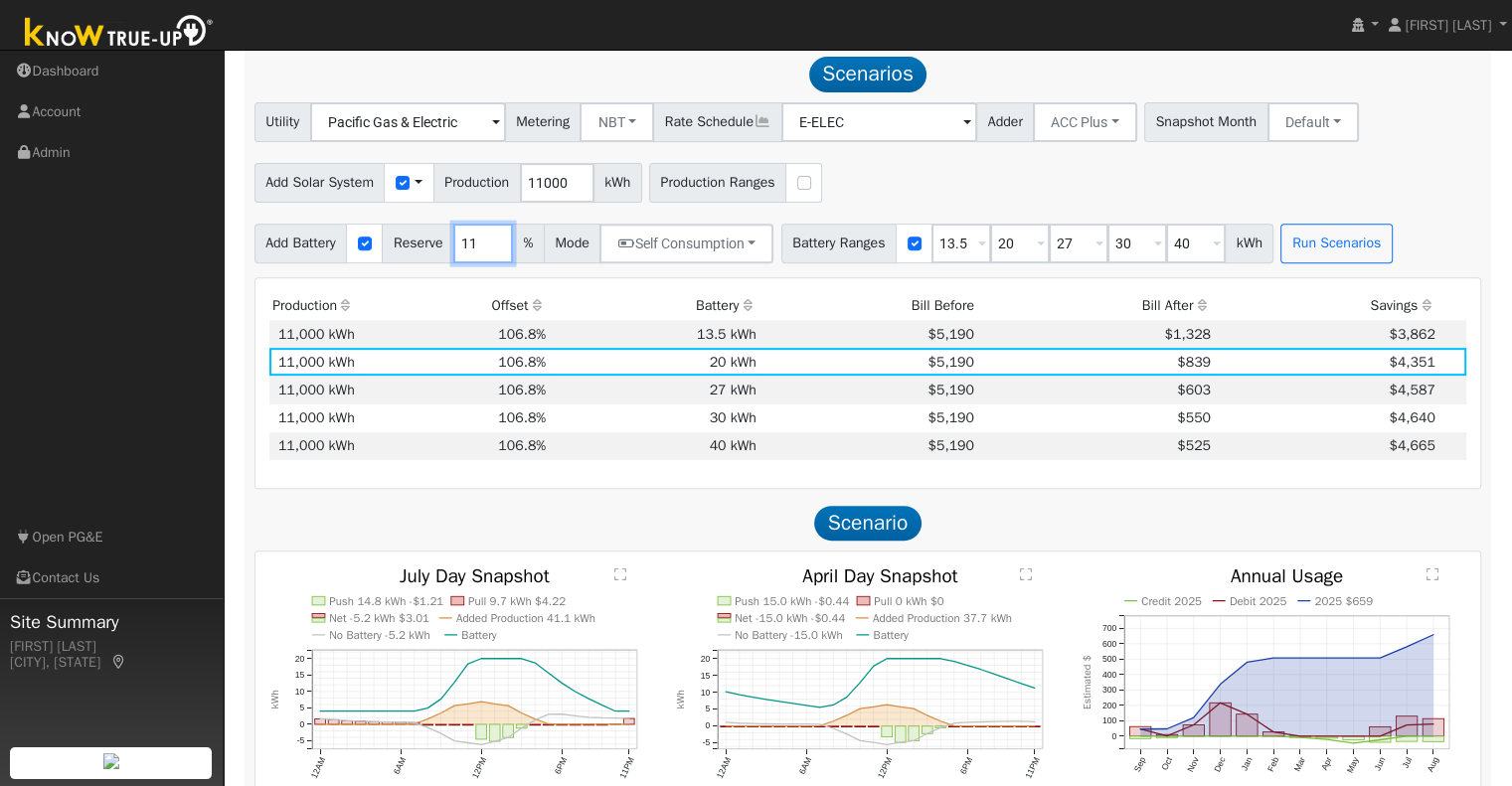 click on "11" at bounding box center [483, 243] 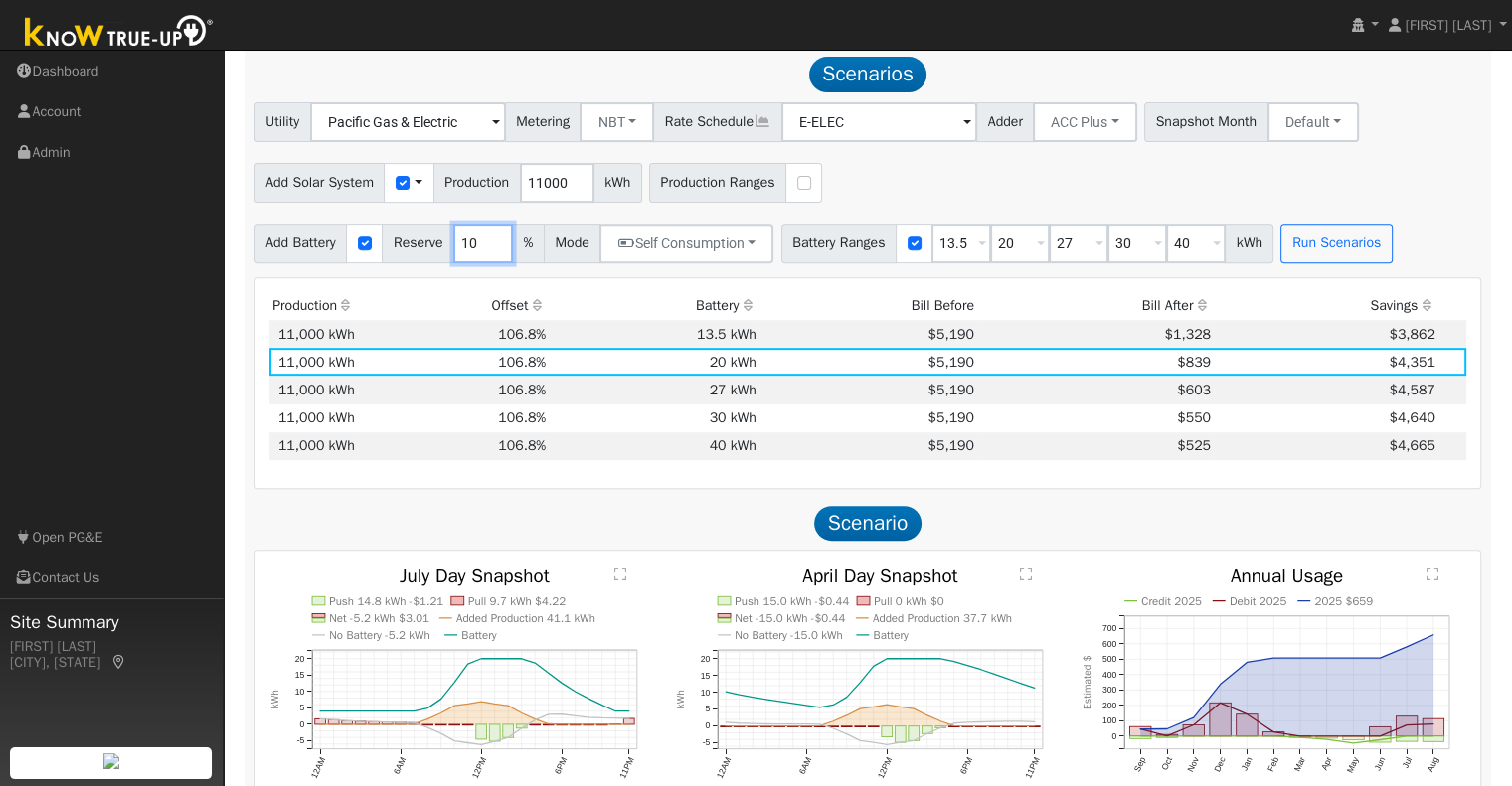 type on "10" 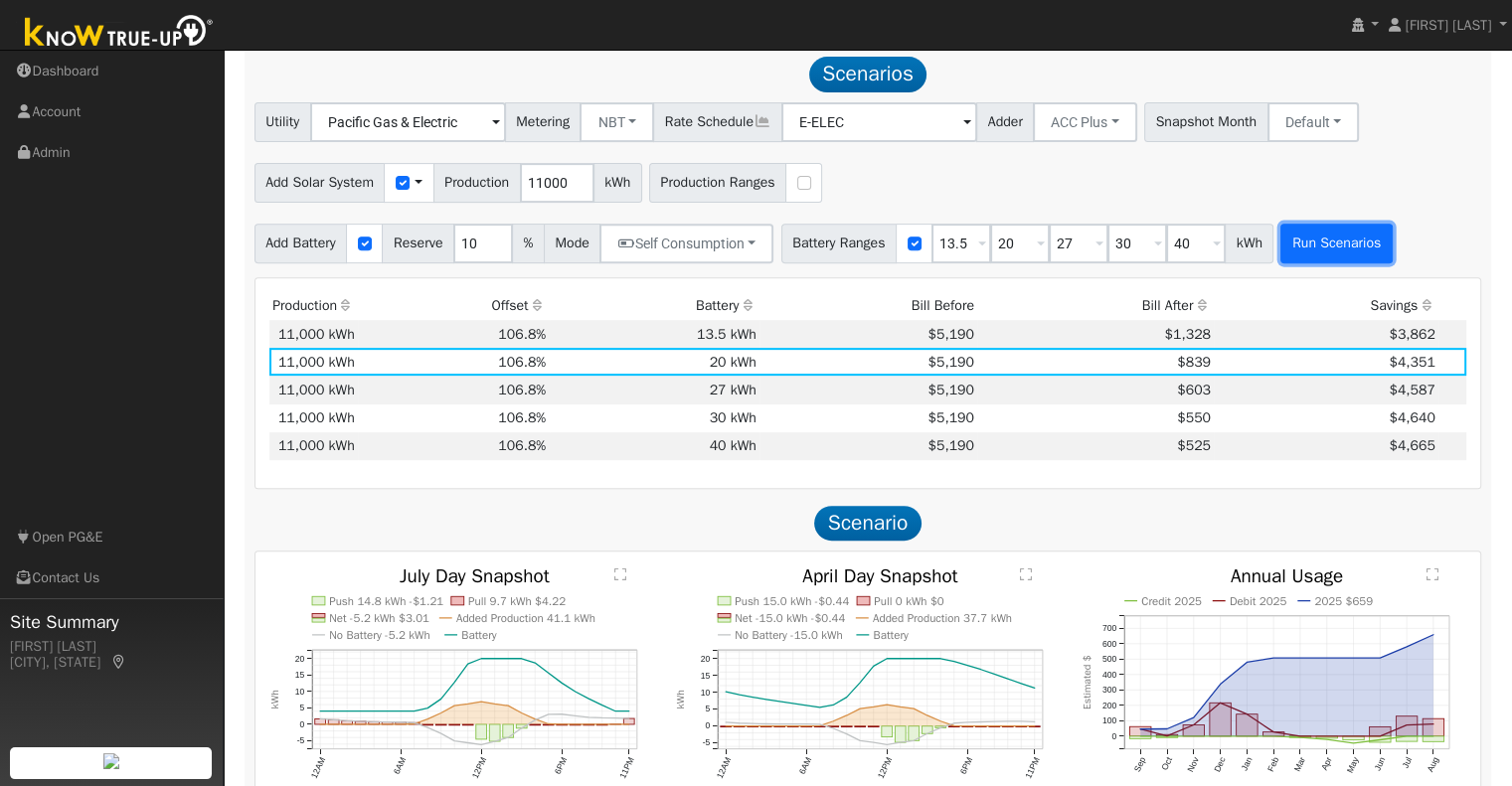 click on "Run Scenarios" at bounding box center [1336, 243] 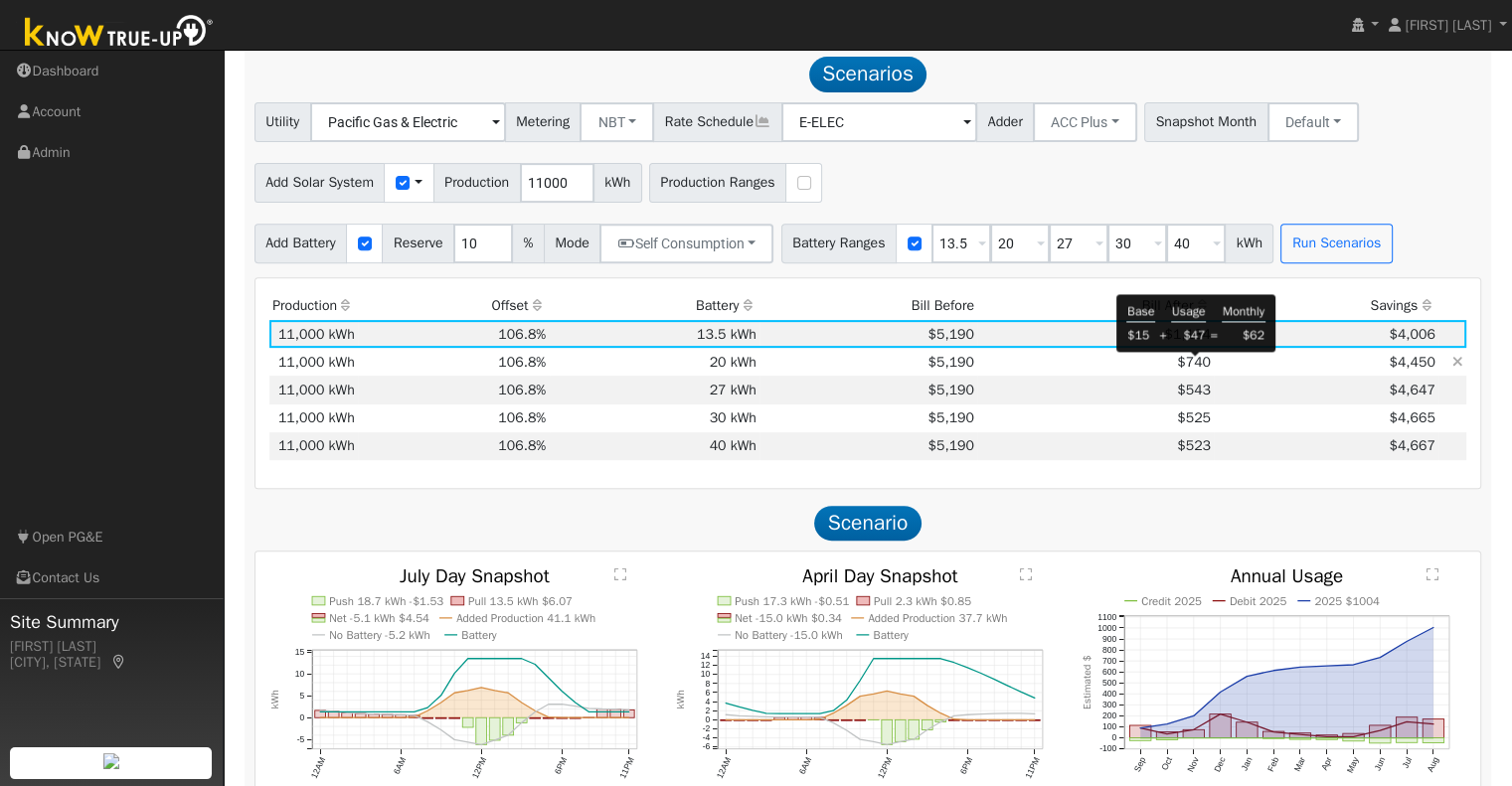 click on "$740" at bounding box center (1194, 362) 